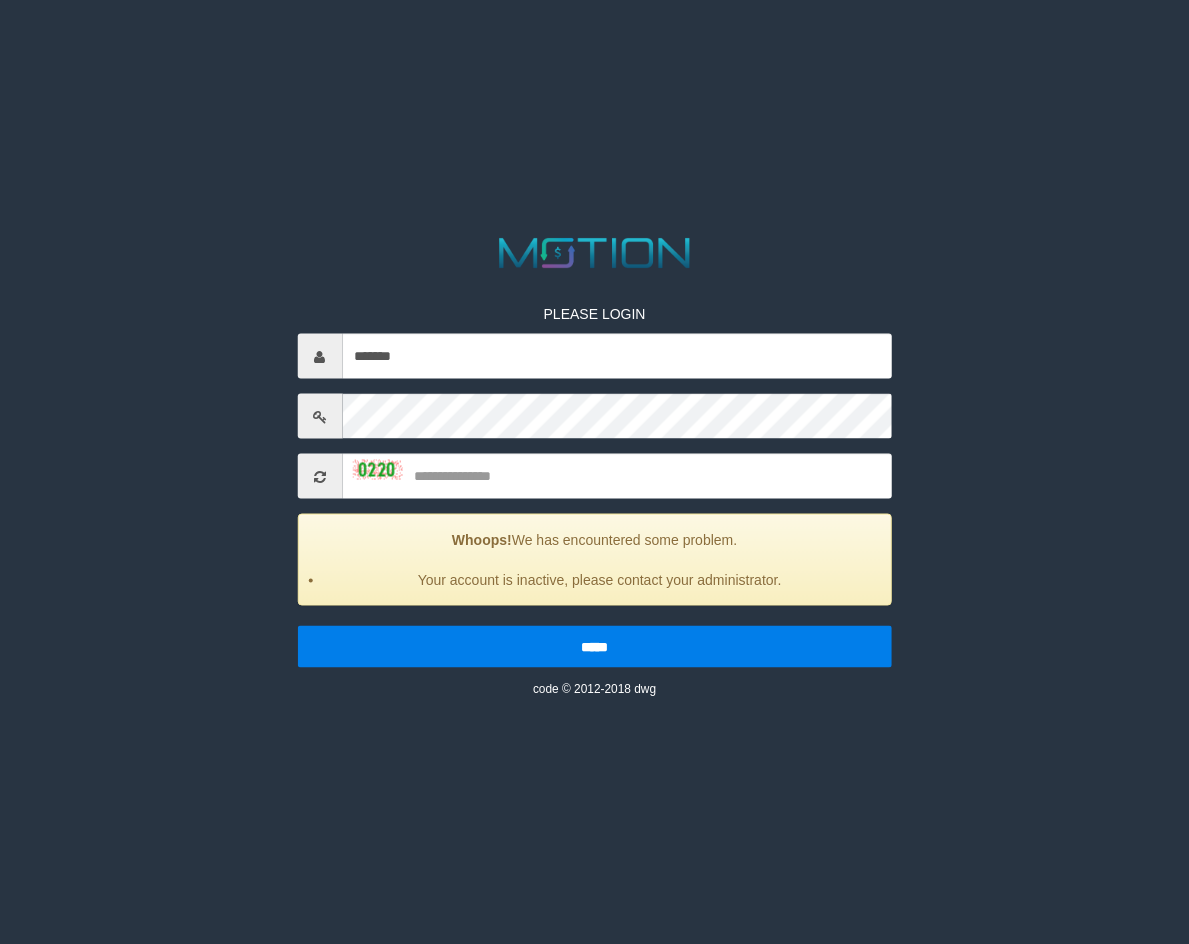 scroll, scrollTop: 0, scrollLeft: 0, axis: both 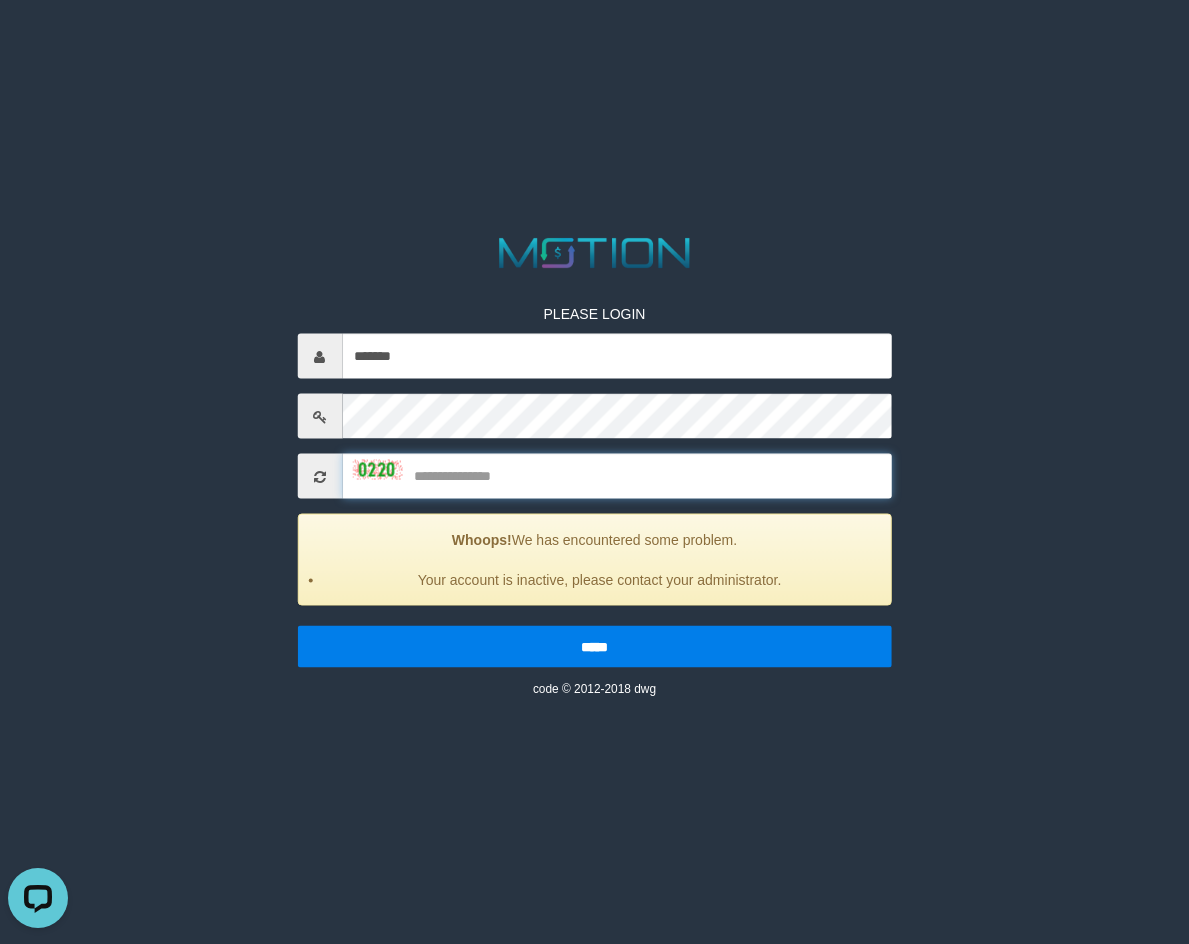 click at bounding box center [617, 476] 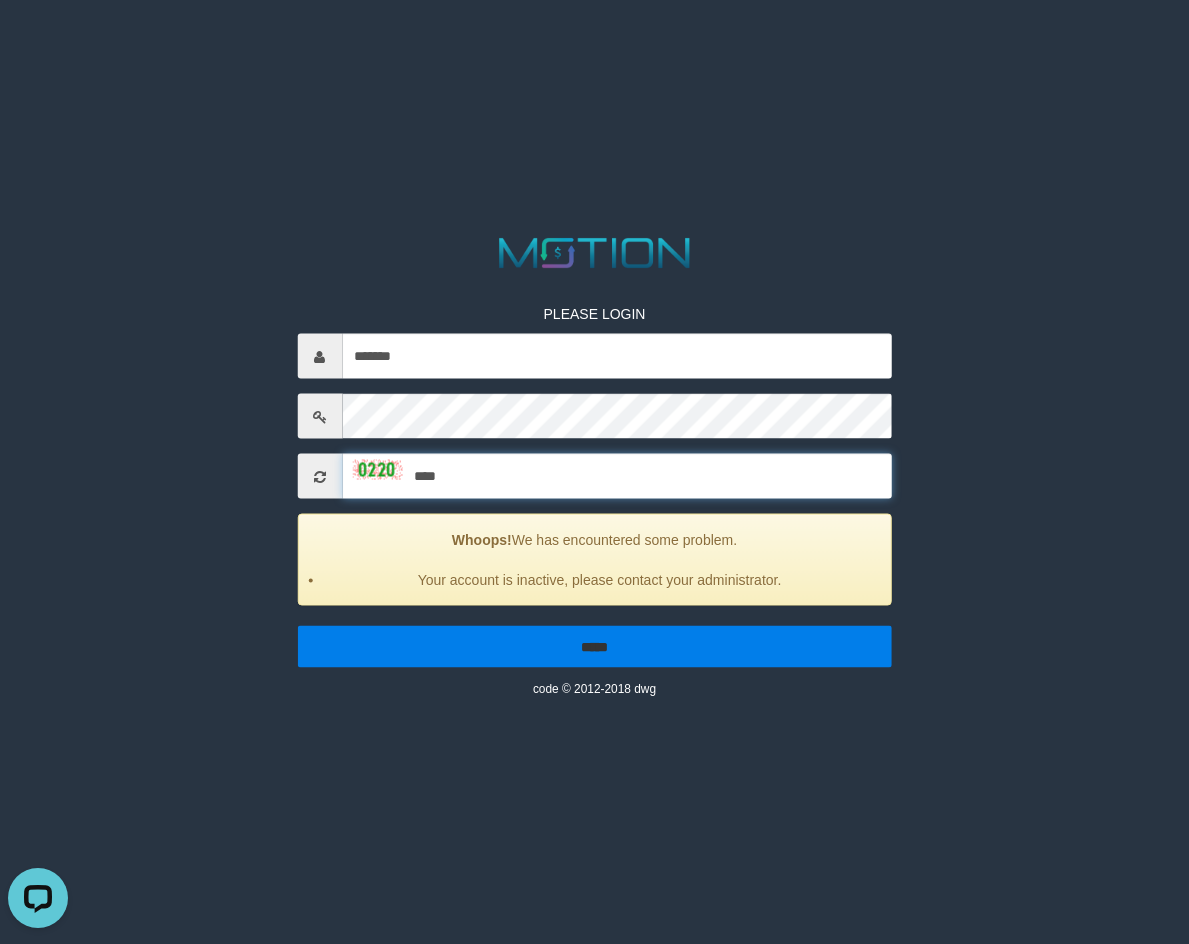 type on "****" 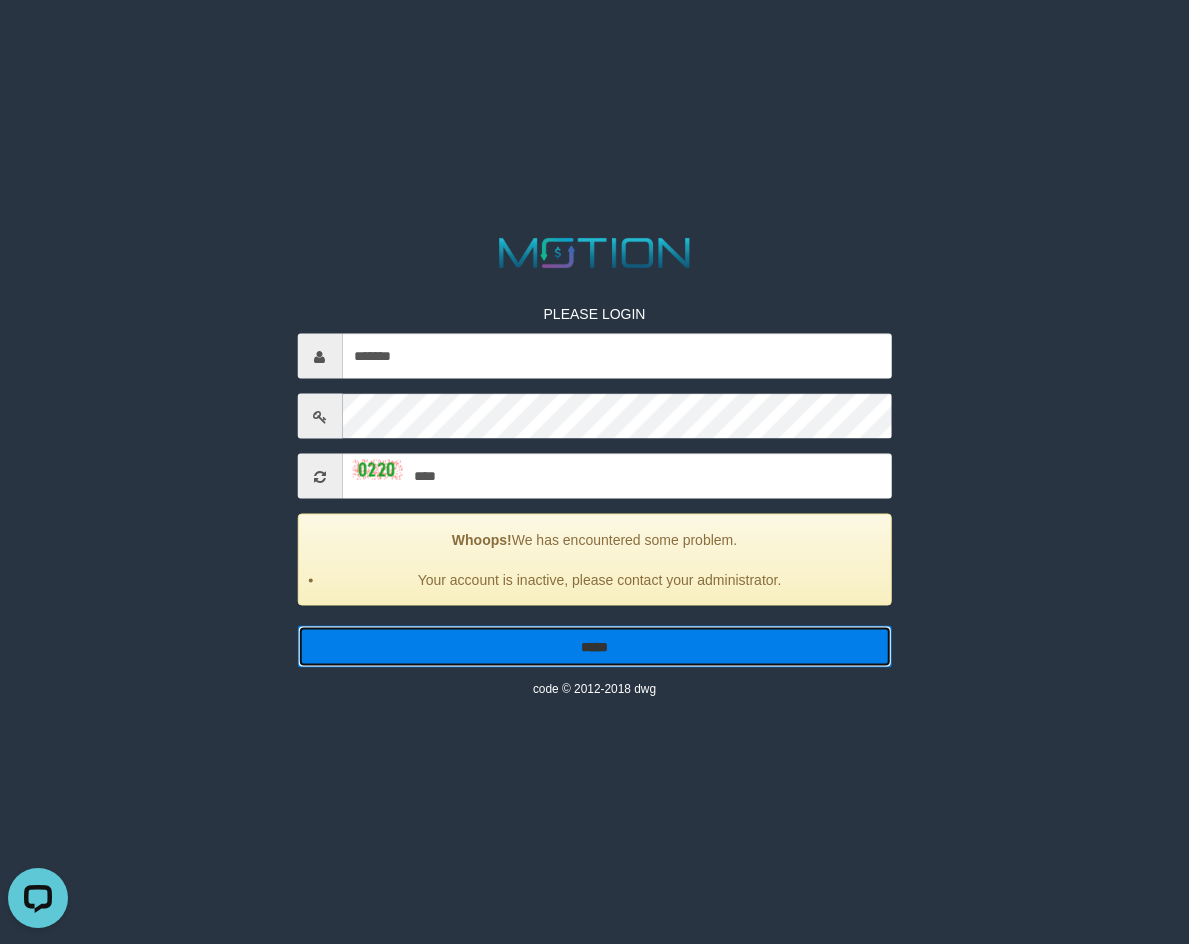 click on "*****" at bounding box center [594, 647] 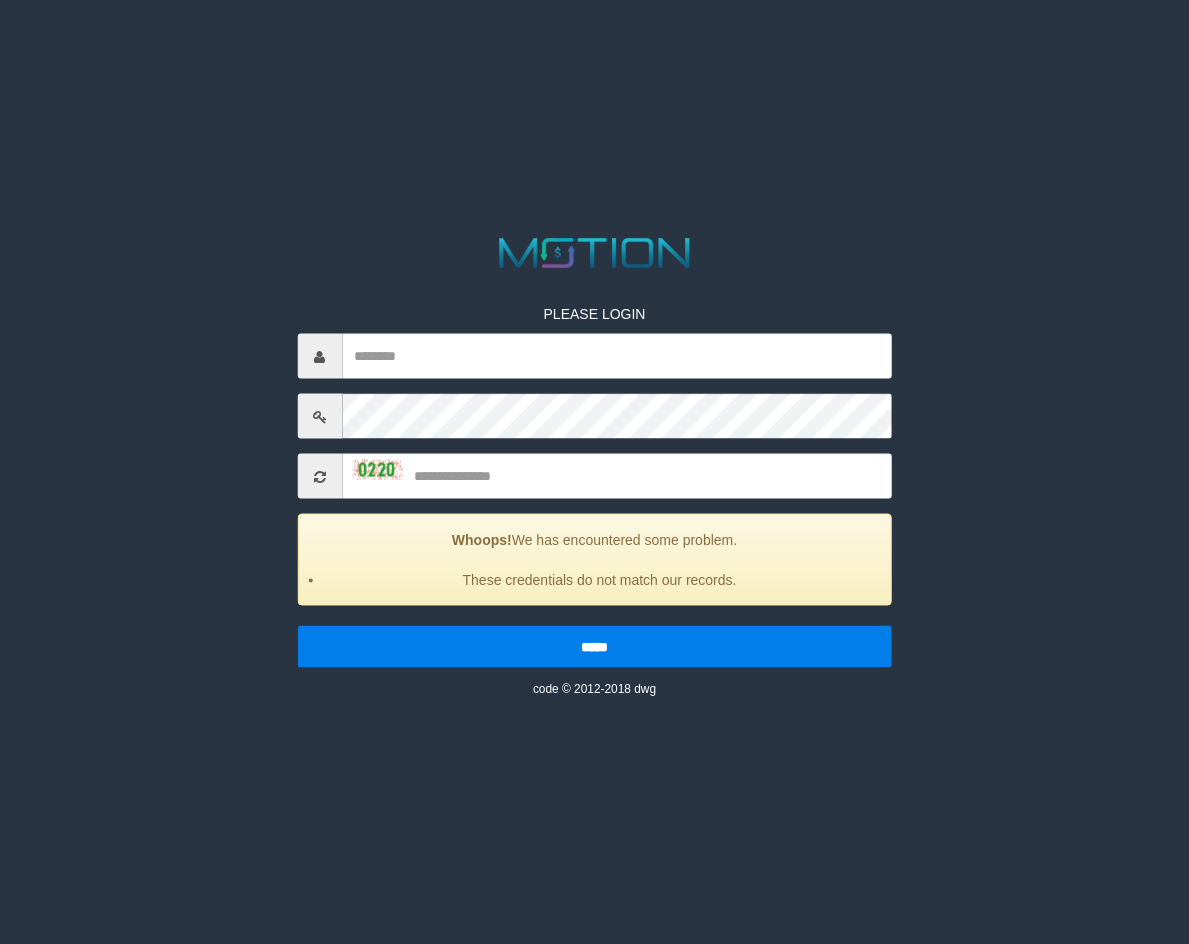 scroll, scrollTop: 0, scrollLeft: 0, axis: both 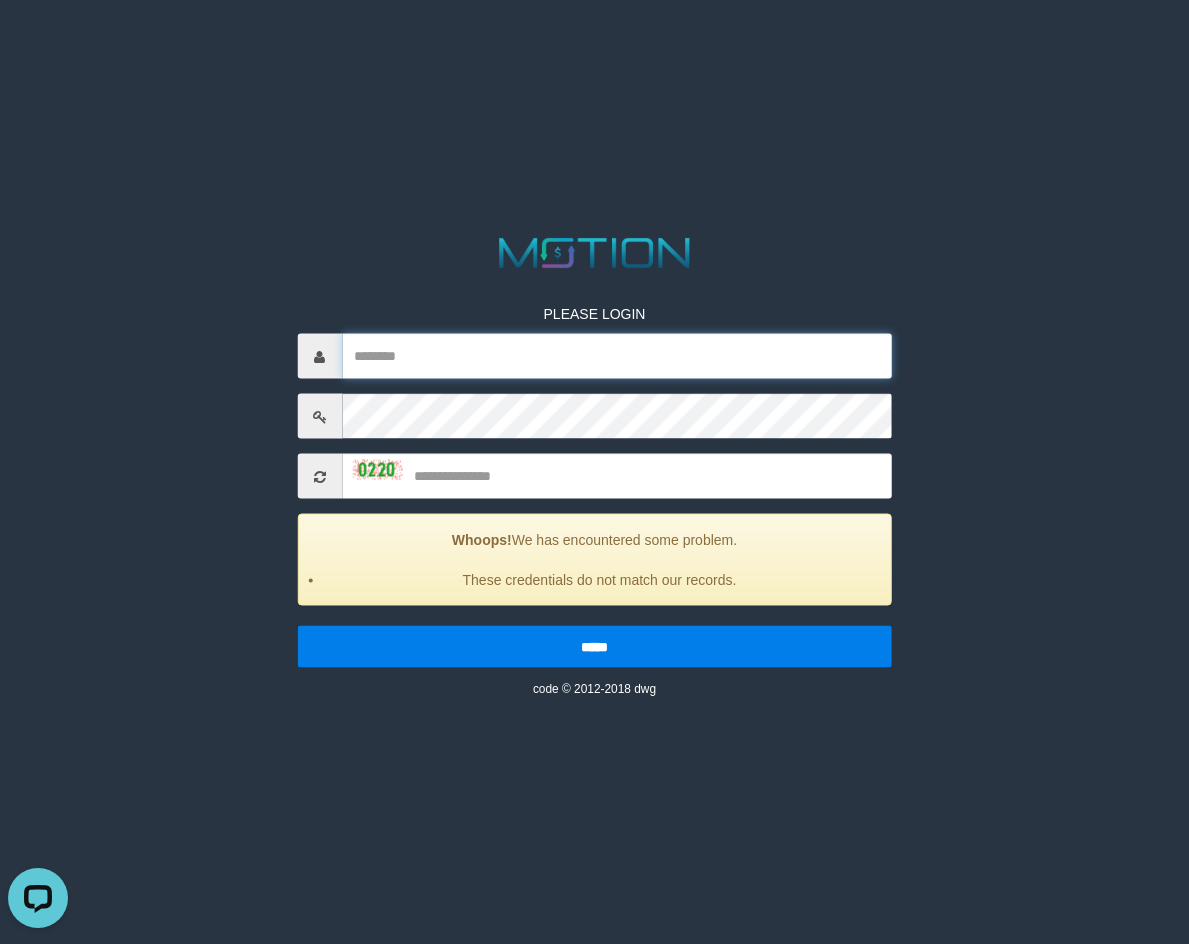 click at bounding box center (617, 356) 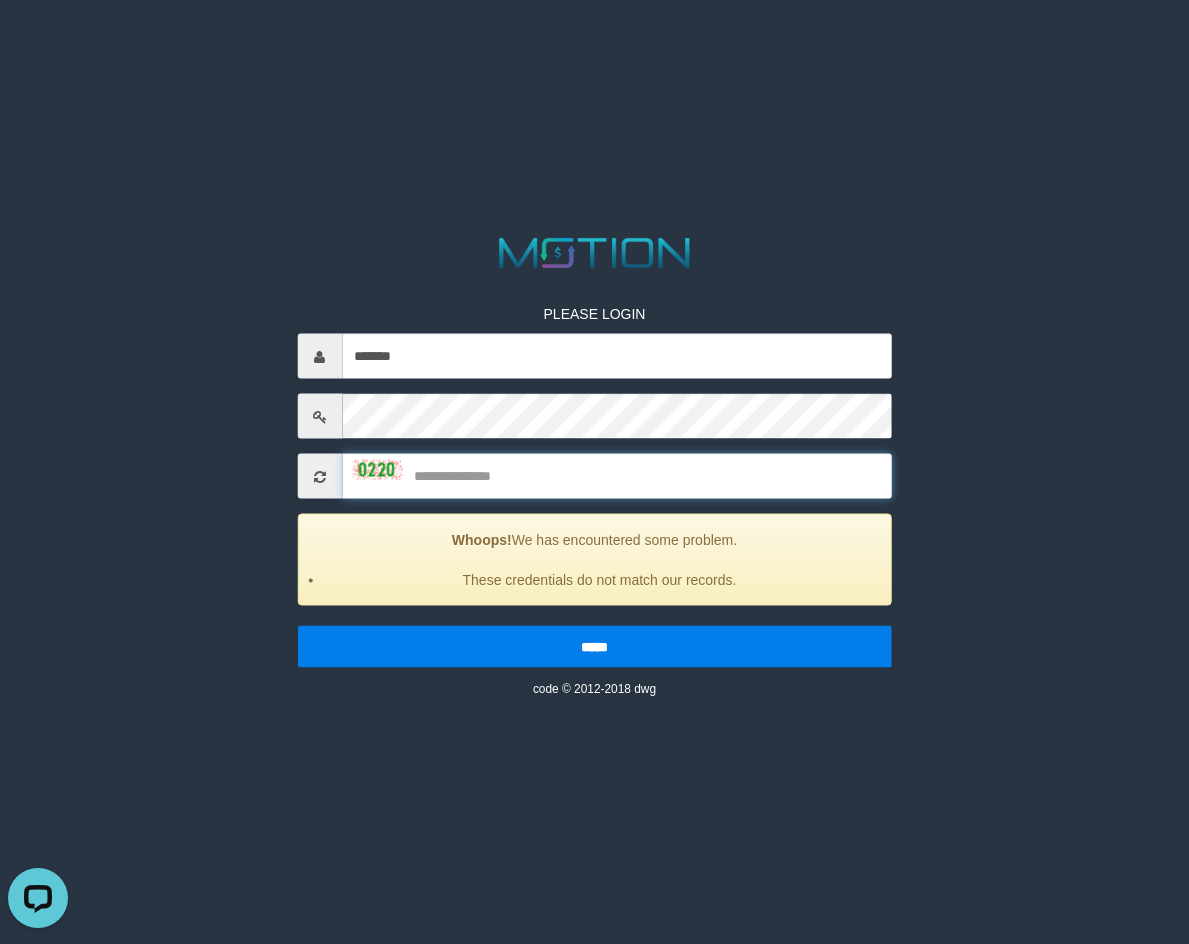 click at bounding box center (617, 476) 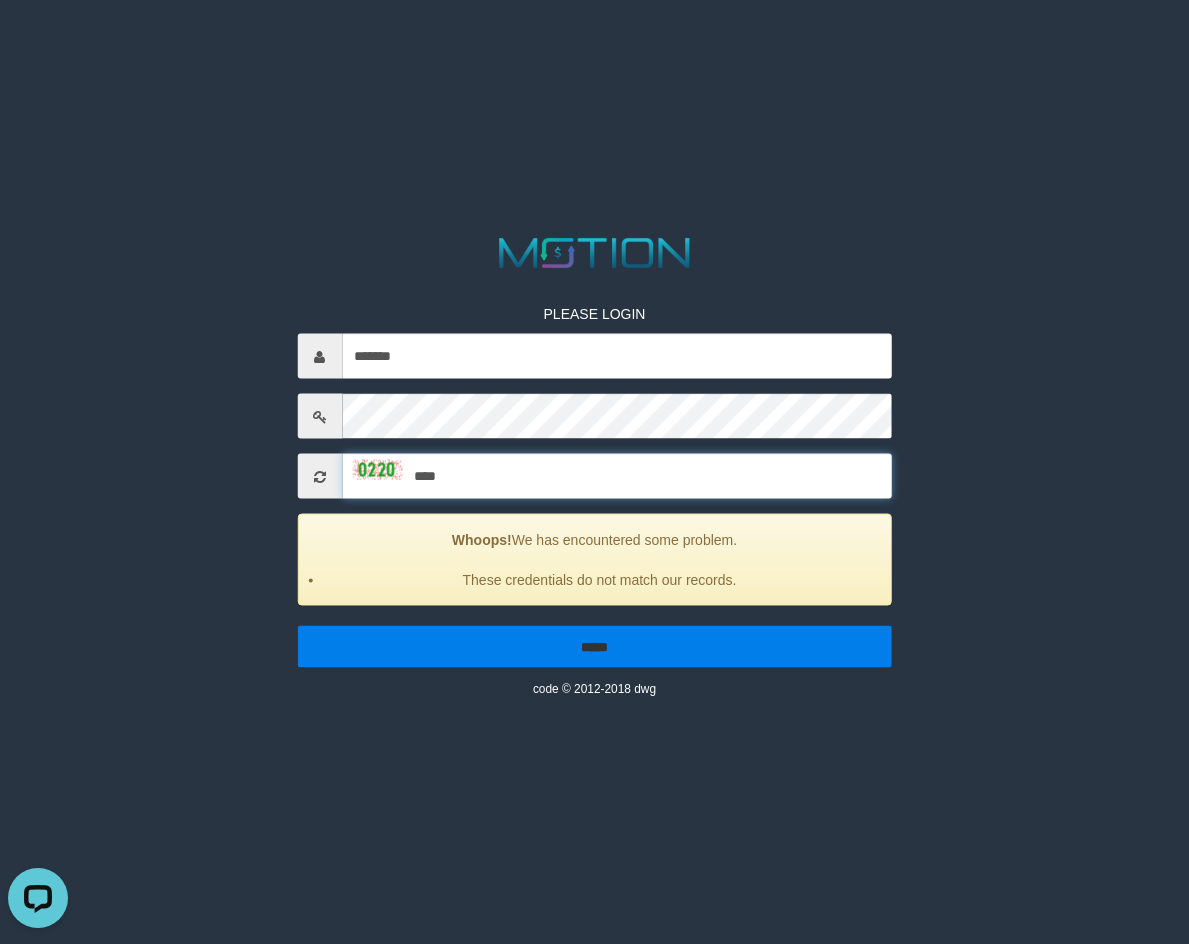 type on "****" 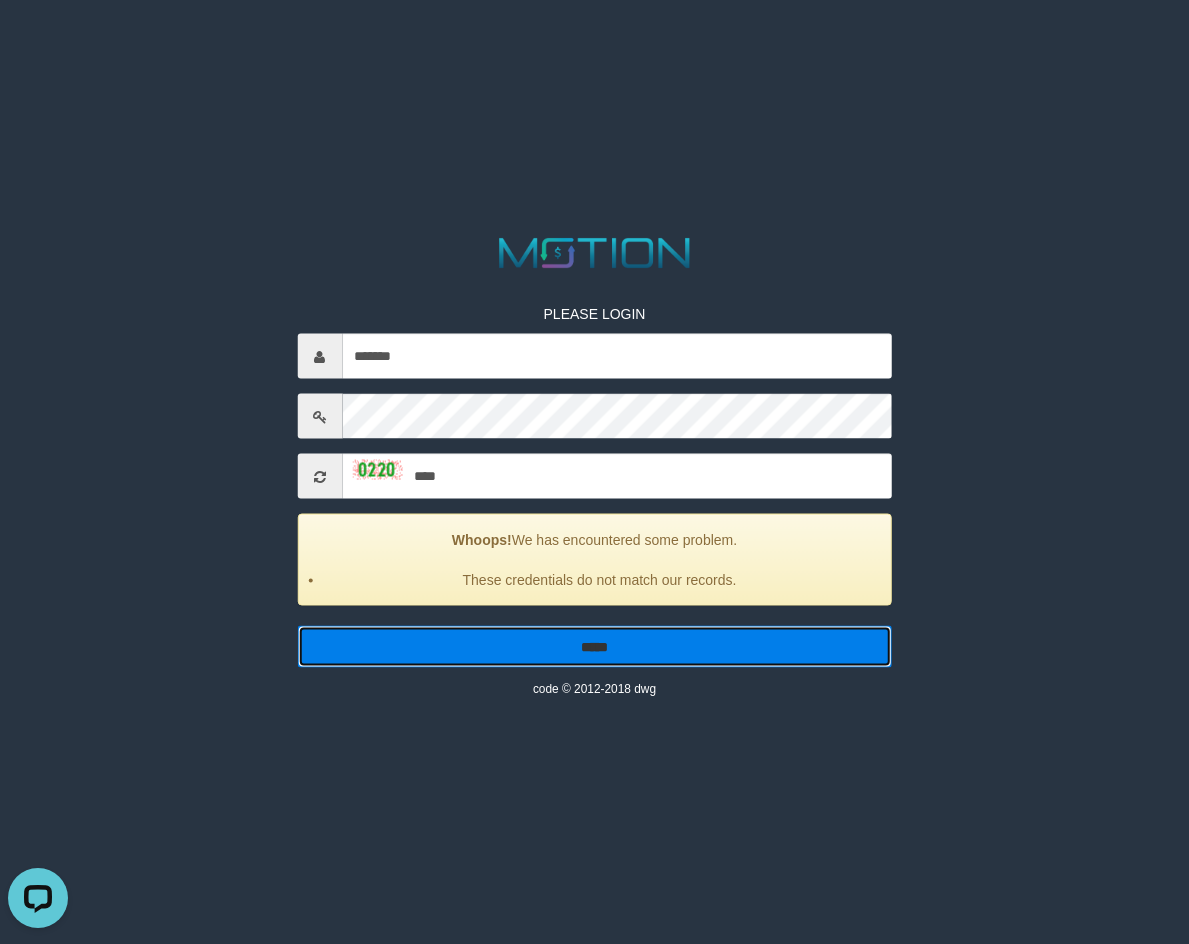 click on "*****" at bounding box center [594, 647] 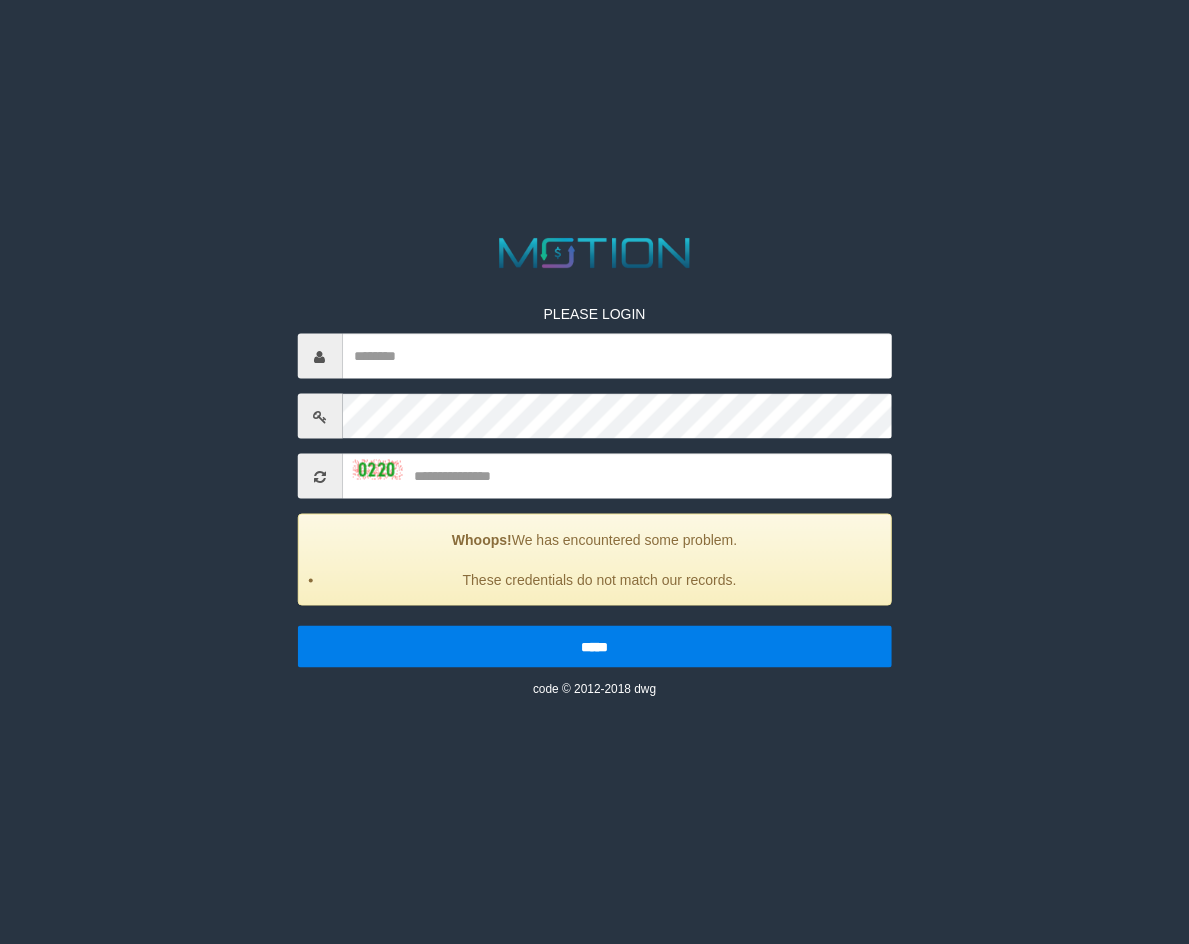 scroll, scrollTop: 0, scrollLeft: 0, axis: both 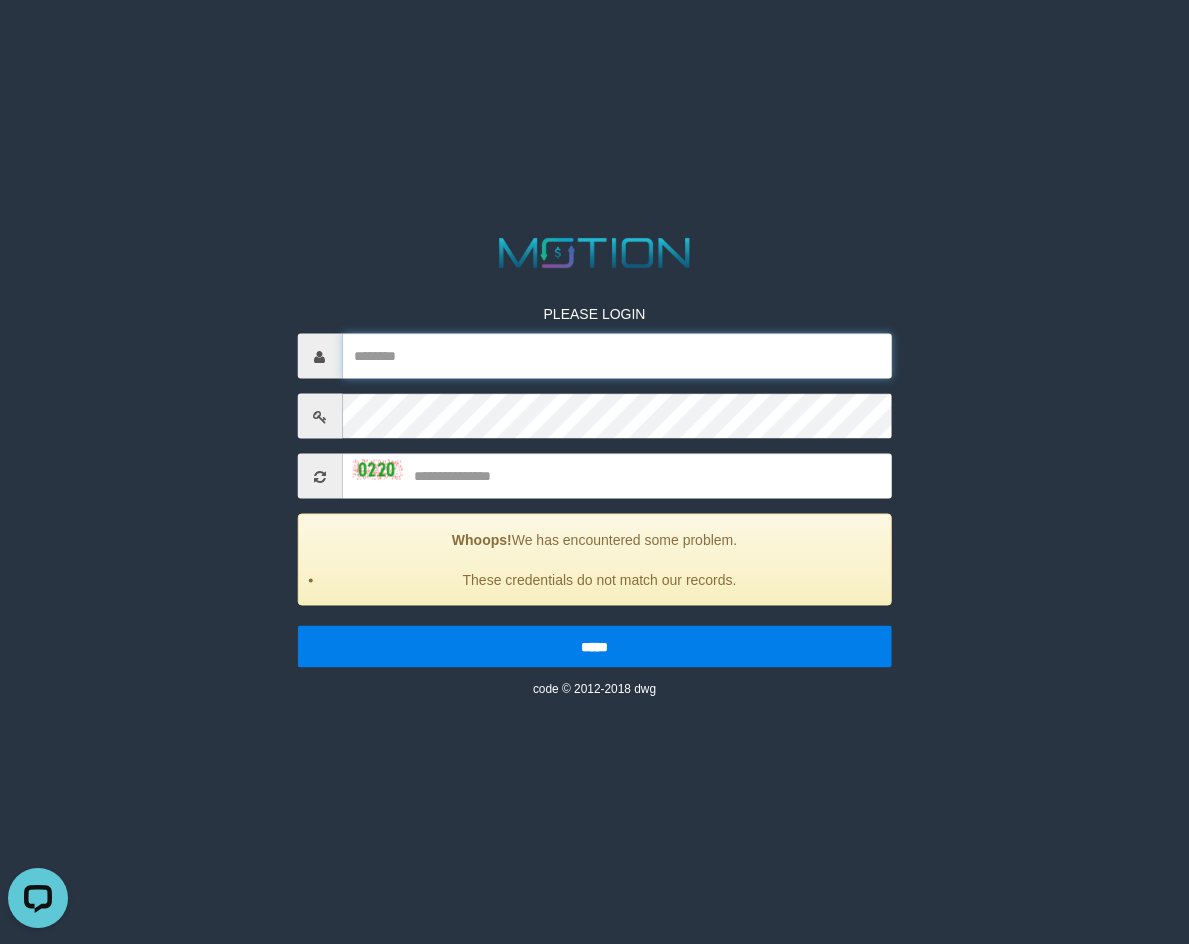click at bounding box center [617, 356] 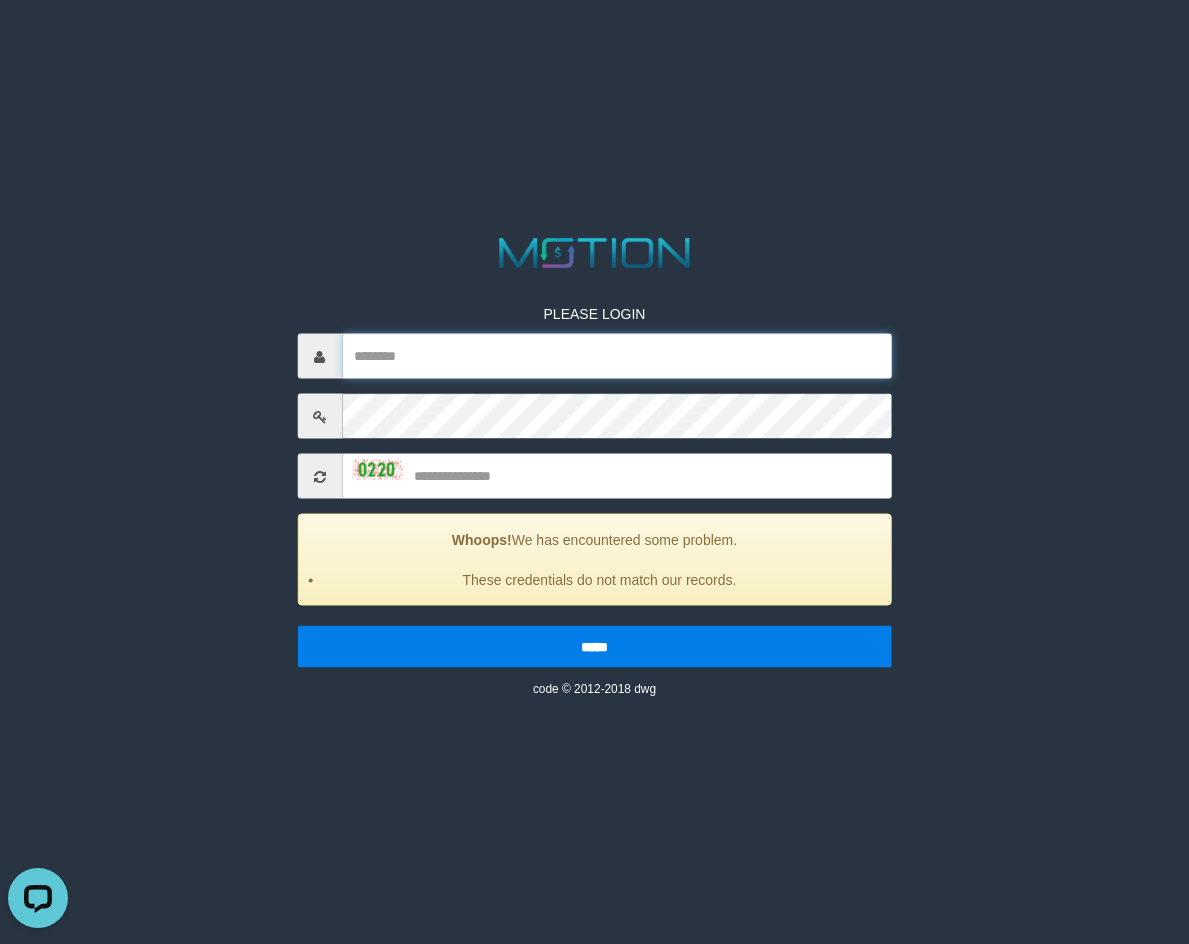 type on "*******" 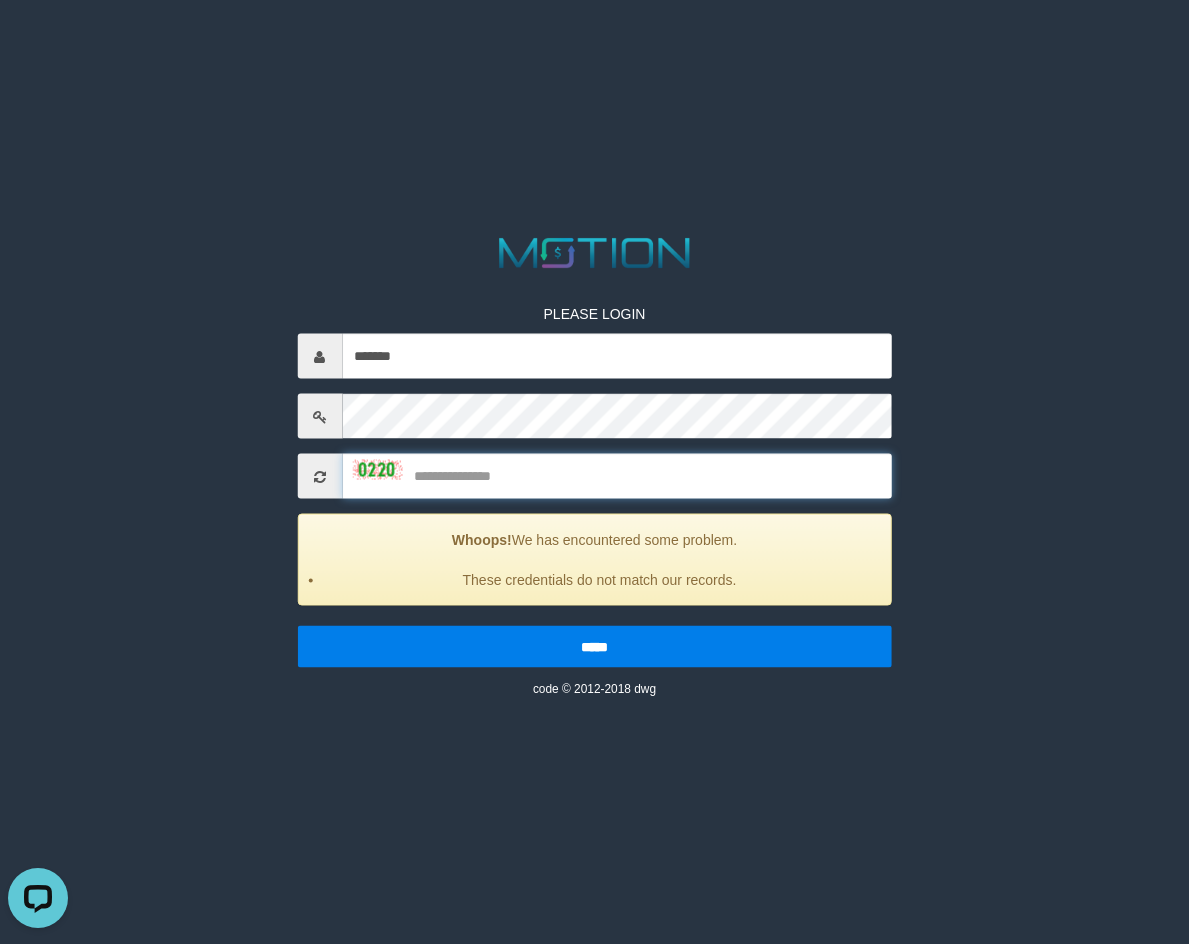 click at bounding box center [617, 476] 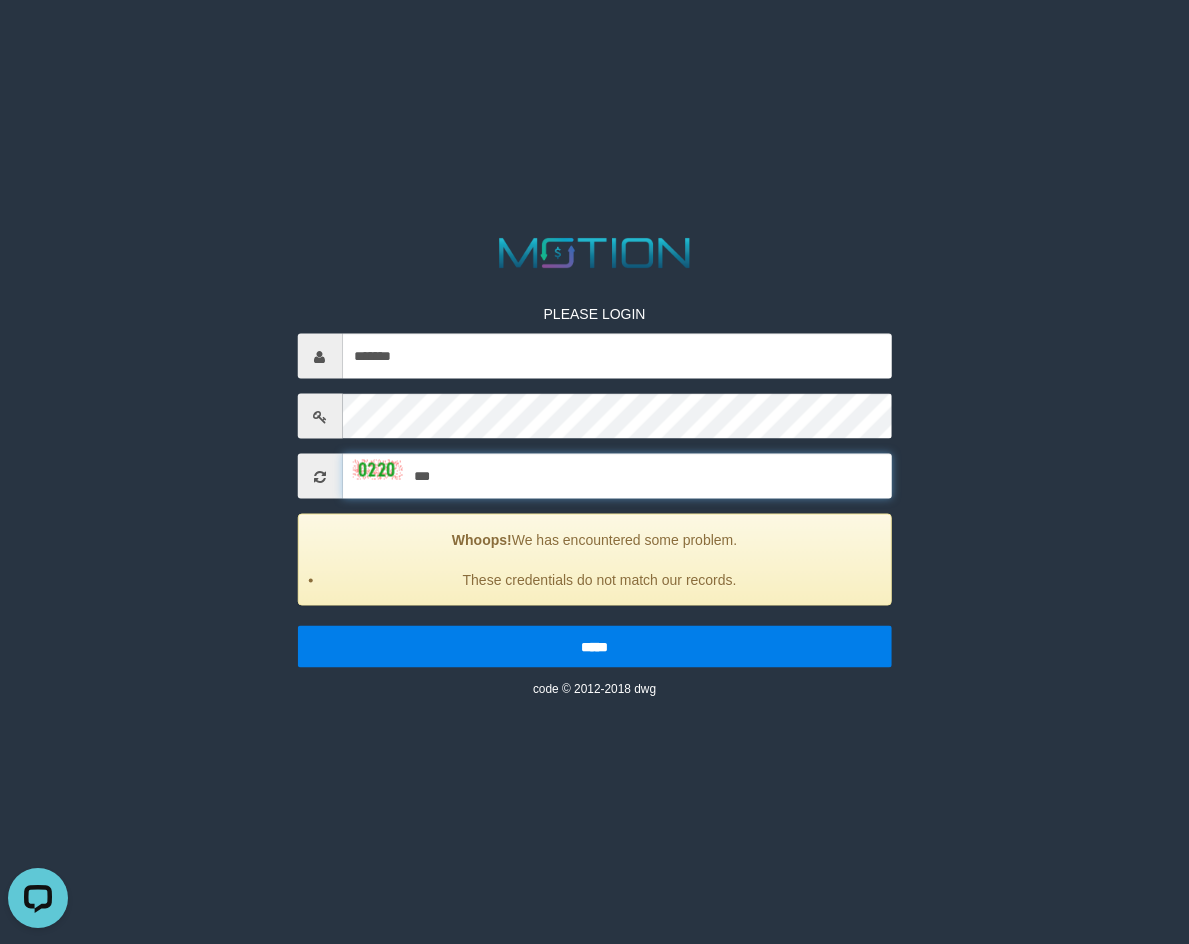 click on "***" at bounding box center [617, 476] 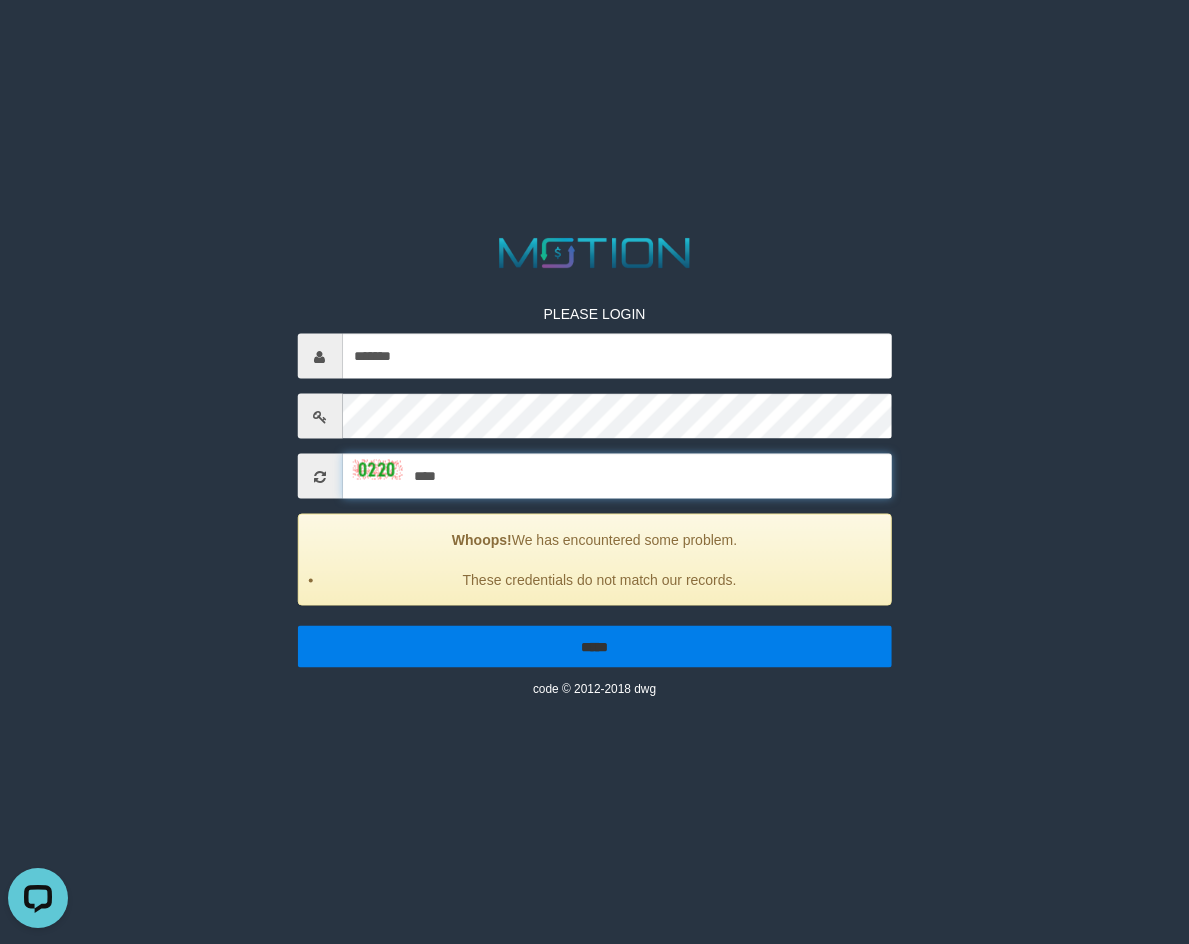 type on "****" 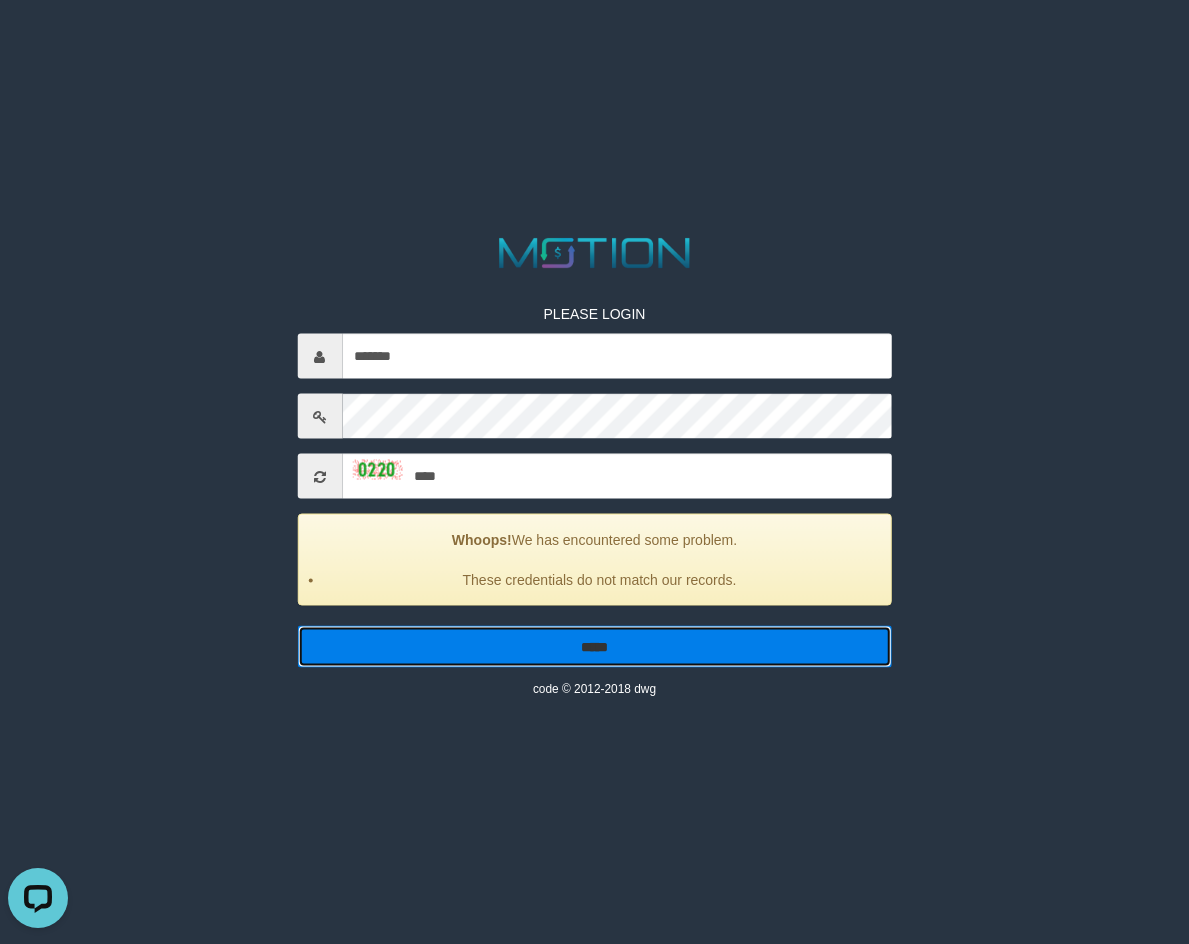 click on "*****" at bounding box center [594, 647] 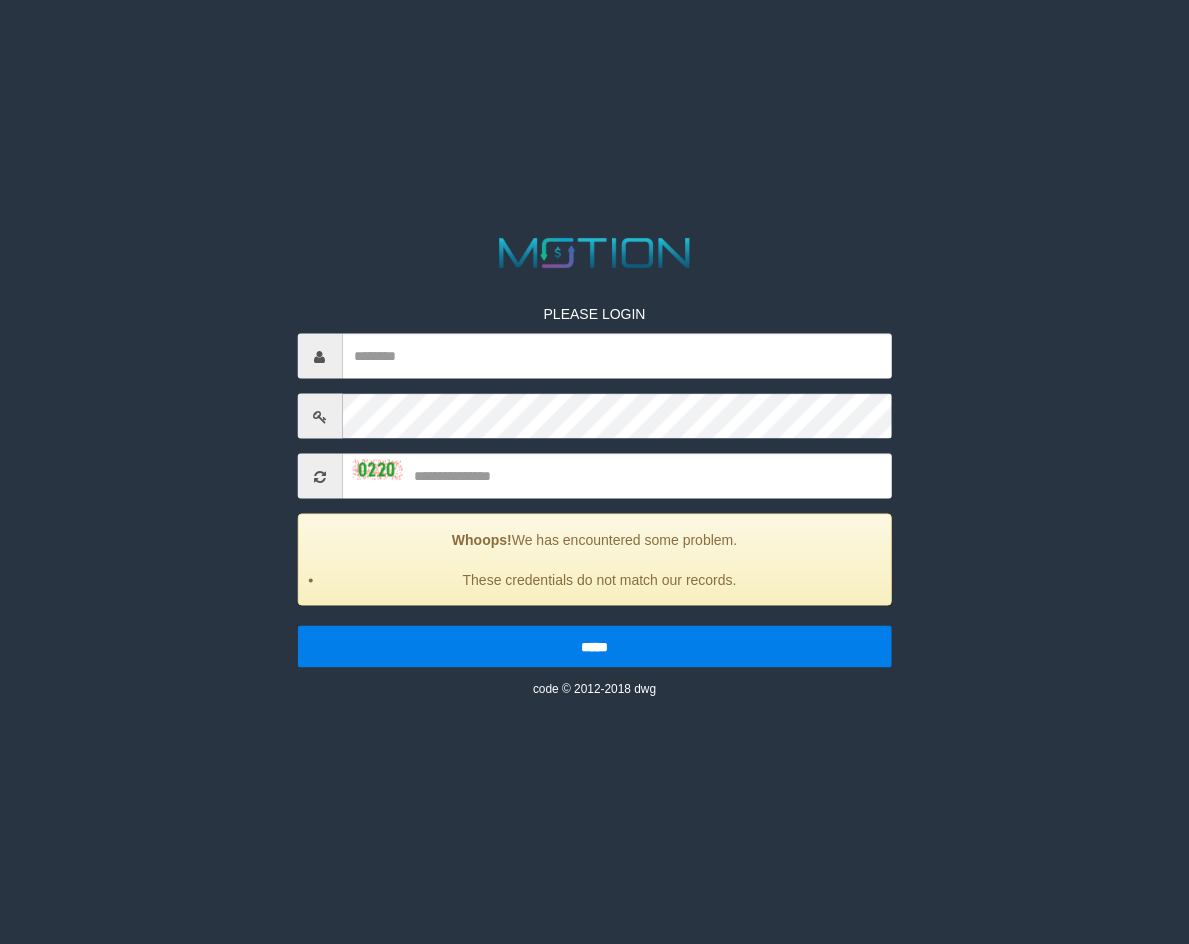 scroll, scrollTop: 0, scrollLeft: 0, axis: both 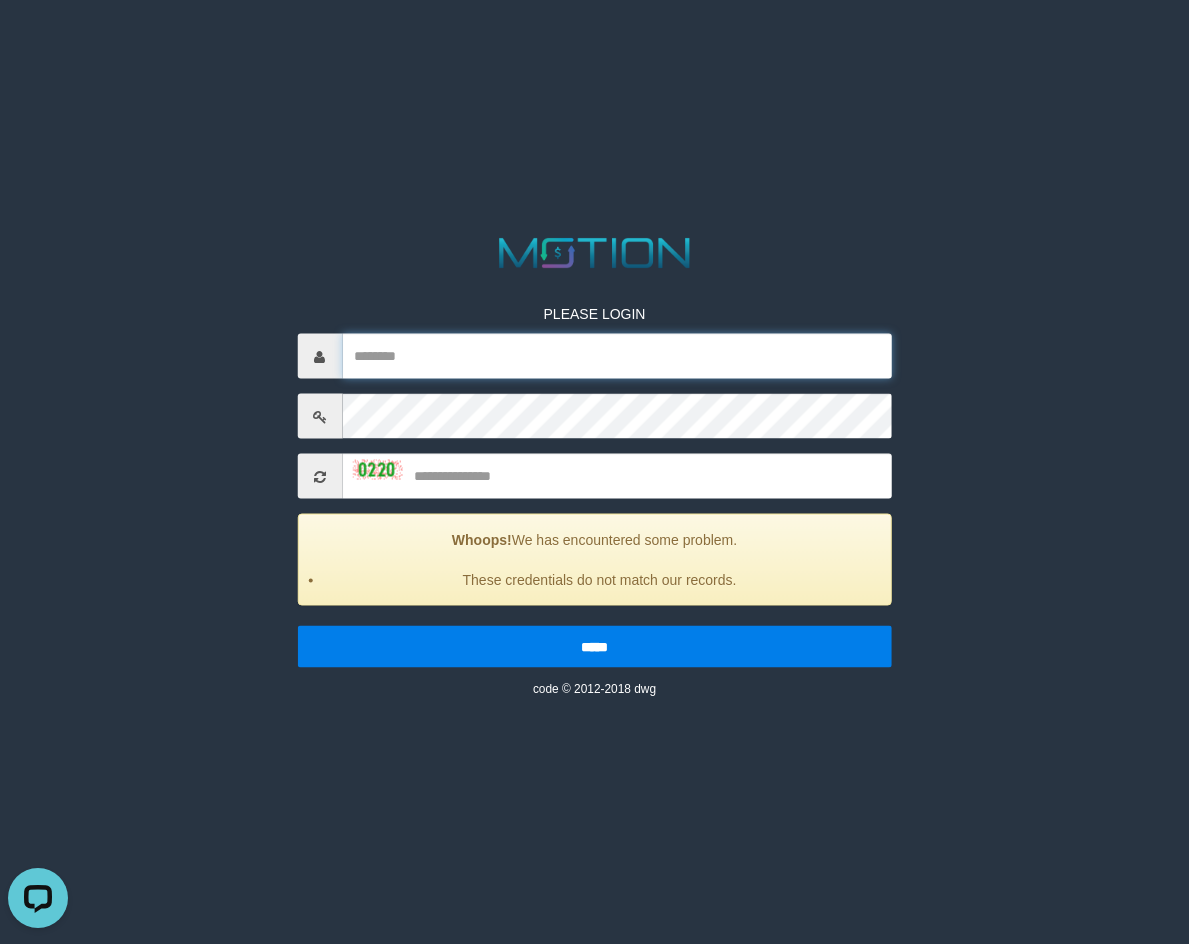 click at bounding box center [617, 356] 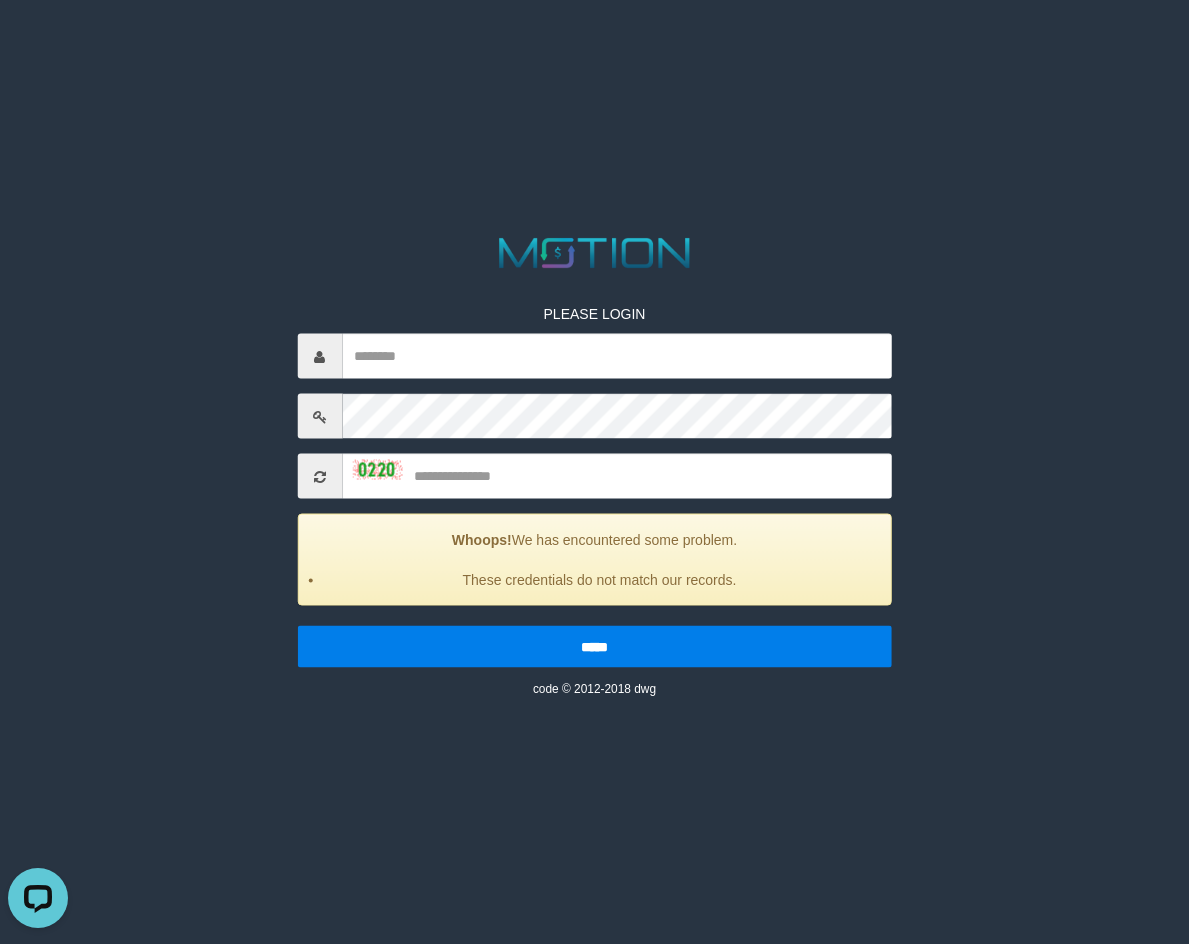 click on "PLEASE LOGIN
Whoops!  We has encountered some problem.
These credentials do not match our records.
*****
code © 2012-2018 dwg" at bounding box center (594, 486) 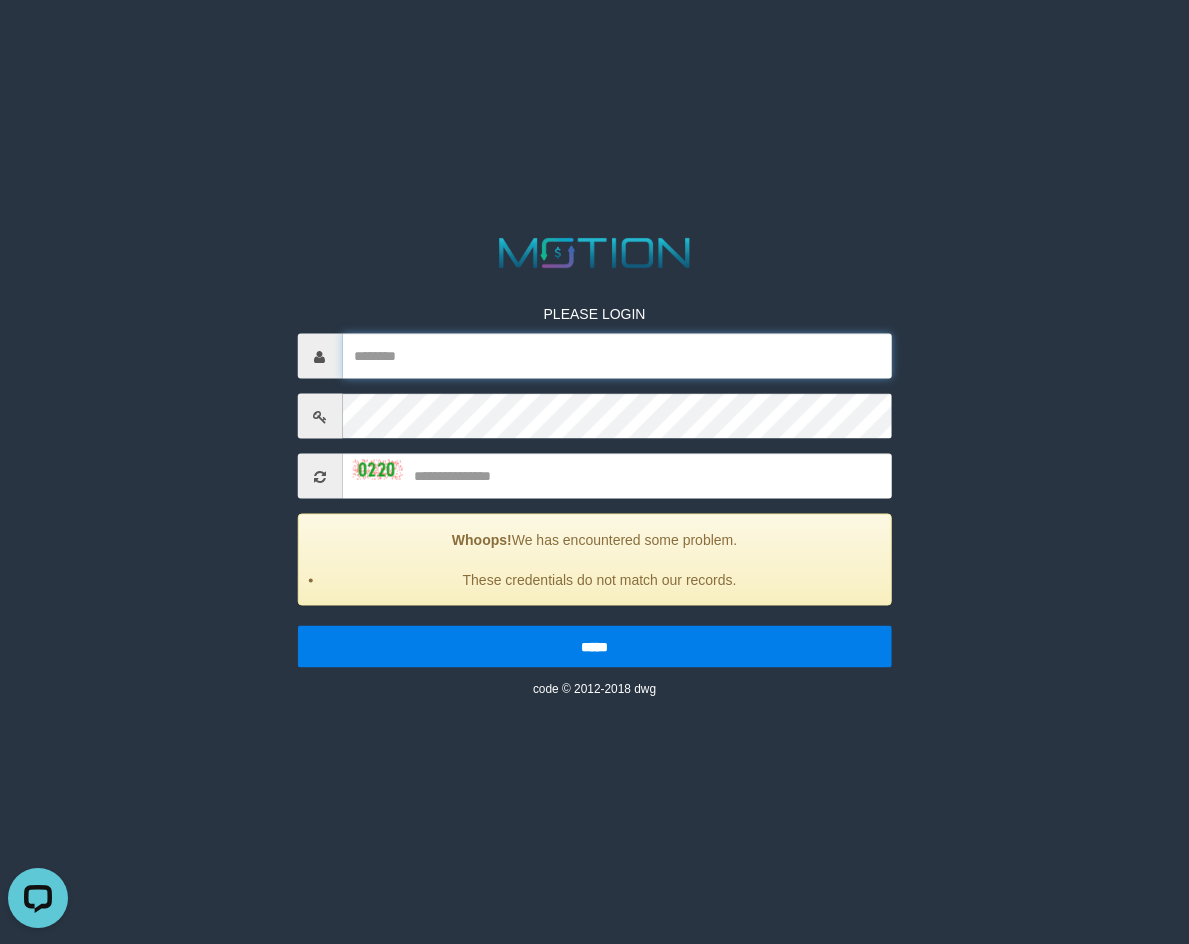 click at bounding box center [617, 356] 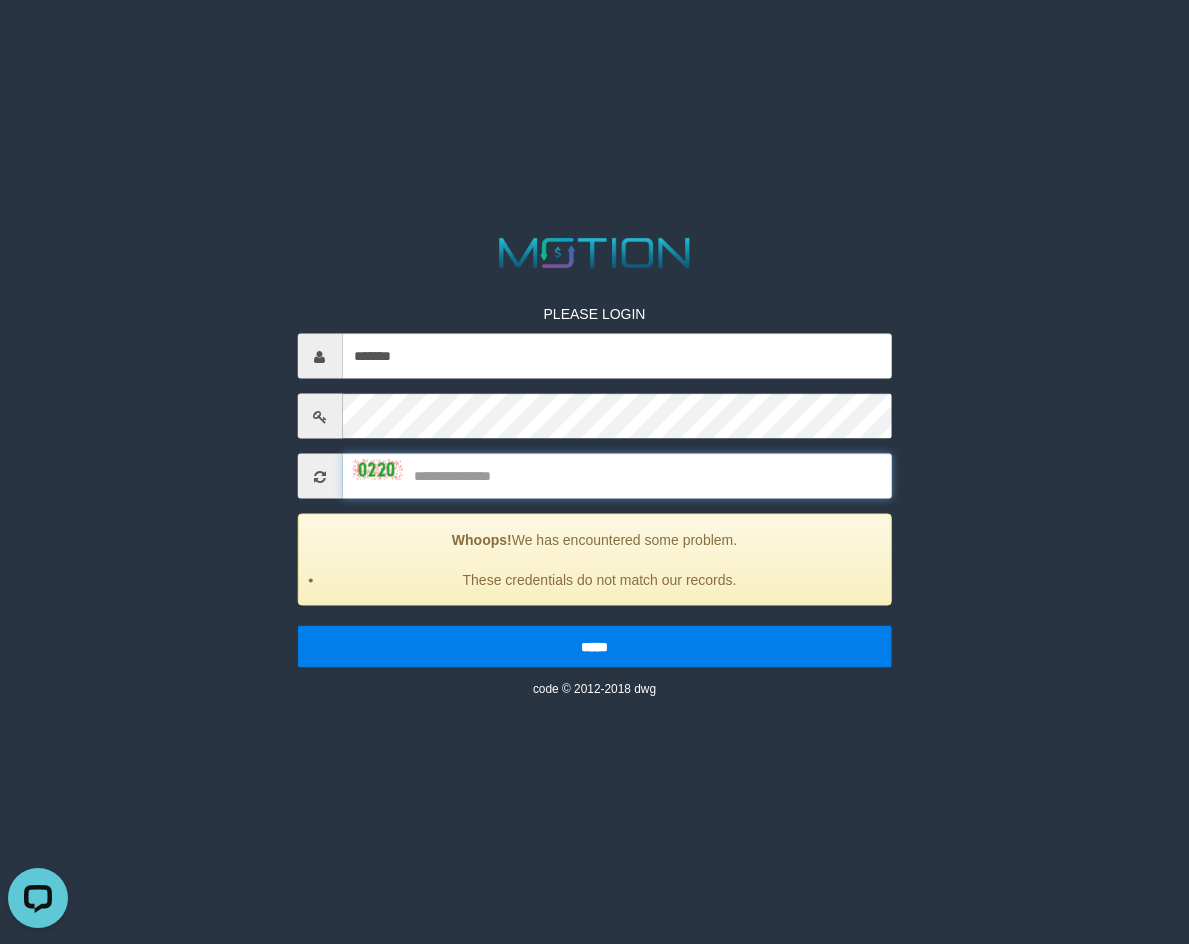 click at bounding box center [617, 476] 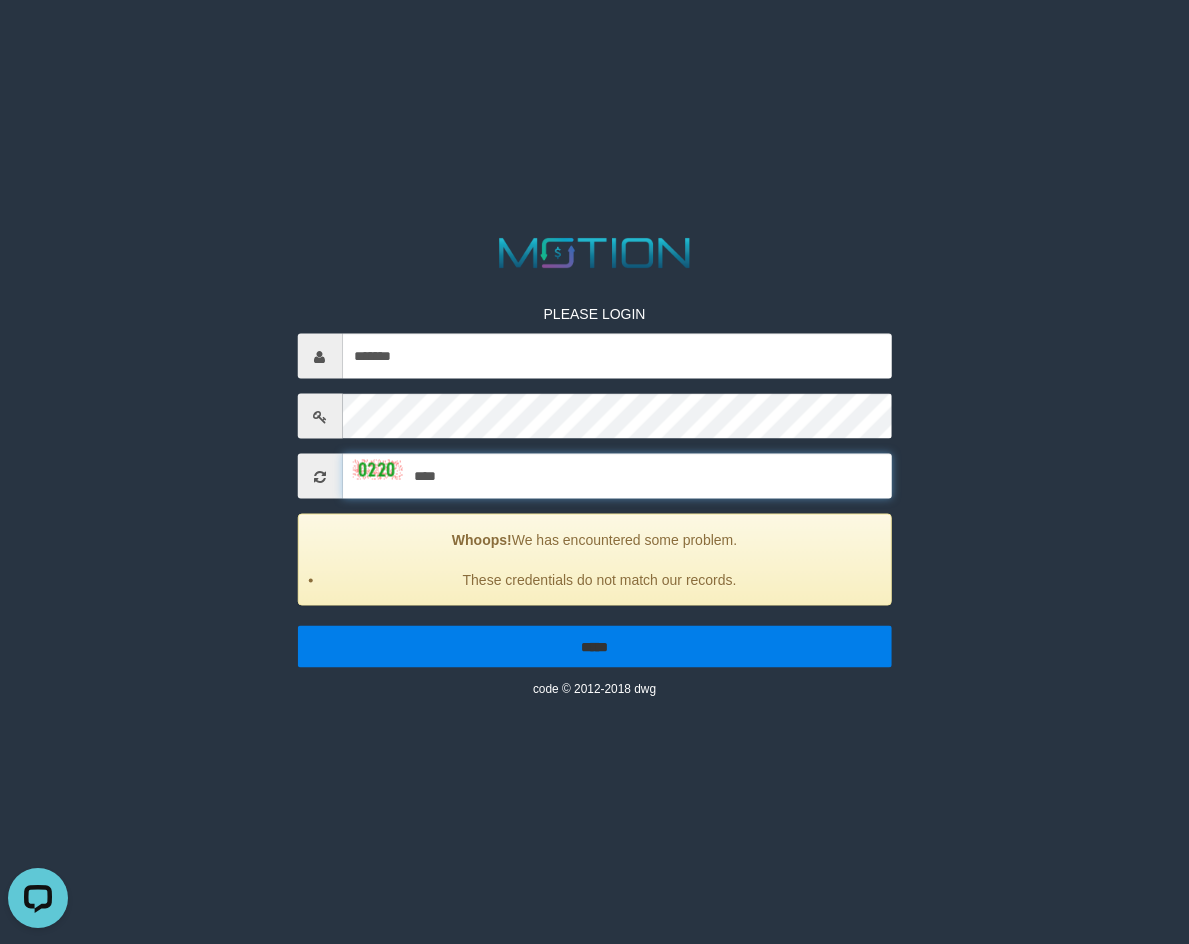 type on "****" 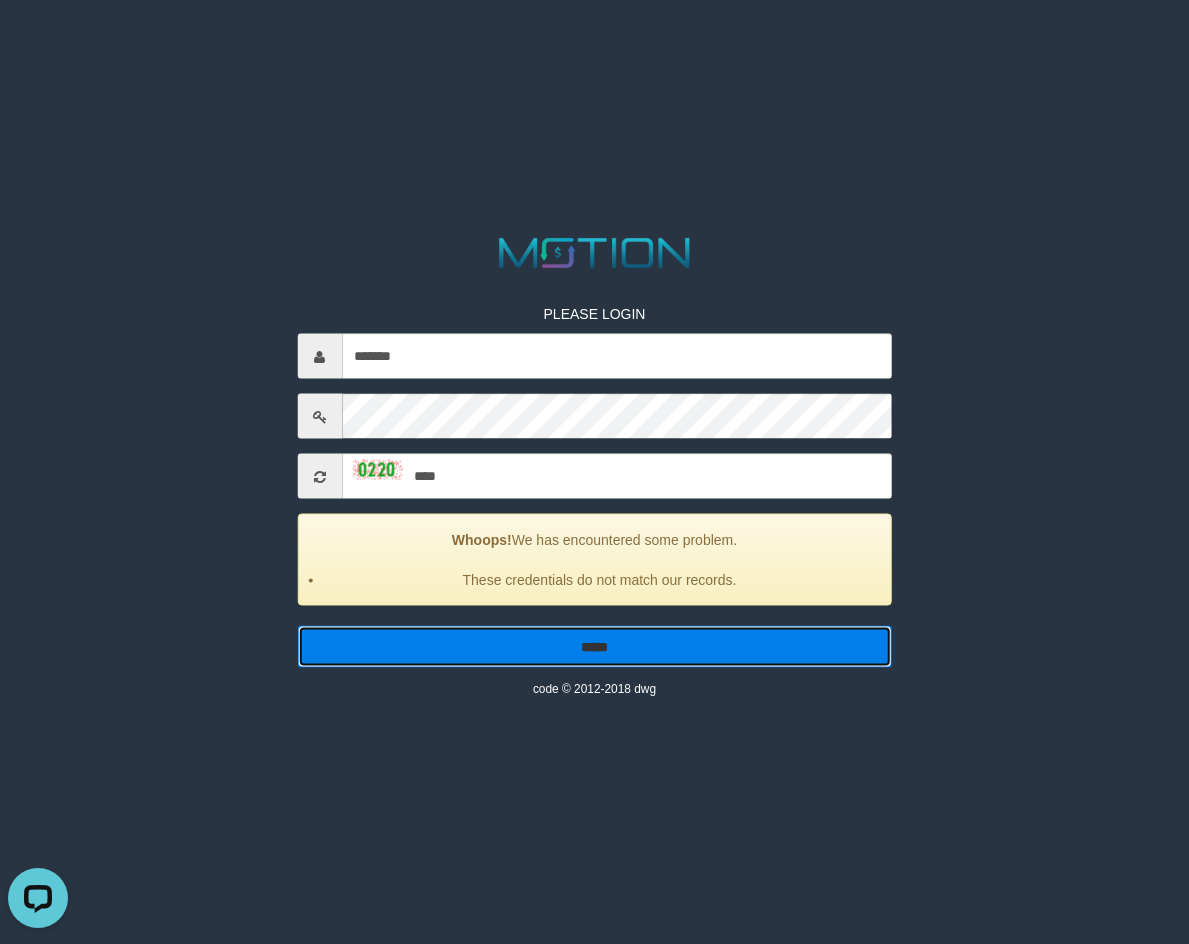 click on "*****" at bounding box center [594, 647] 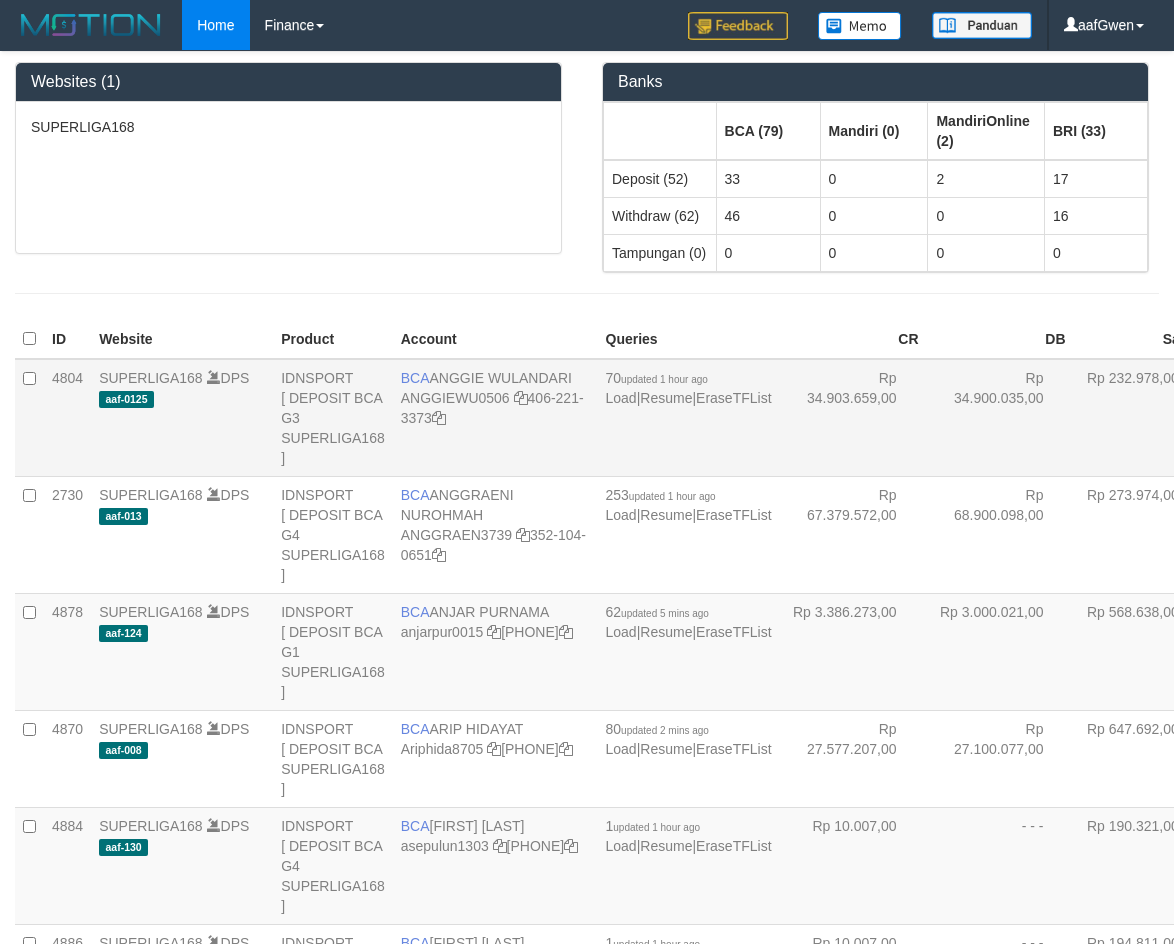 scroll, scrollTop: 0, scrollLeft: 0, axis: both 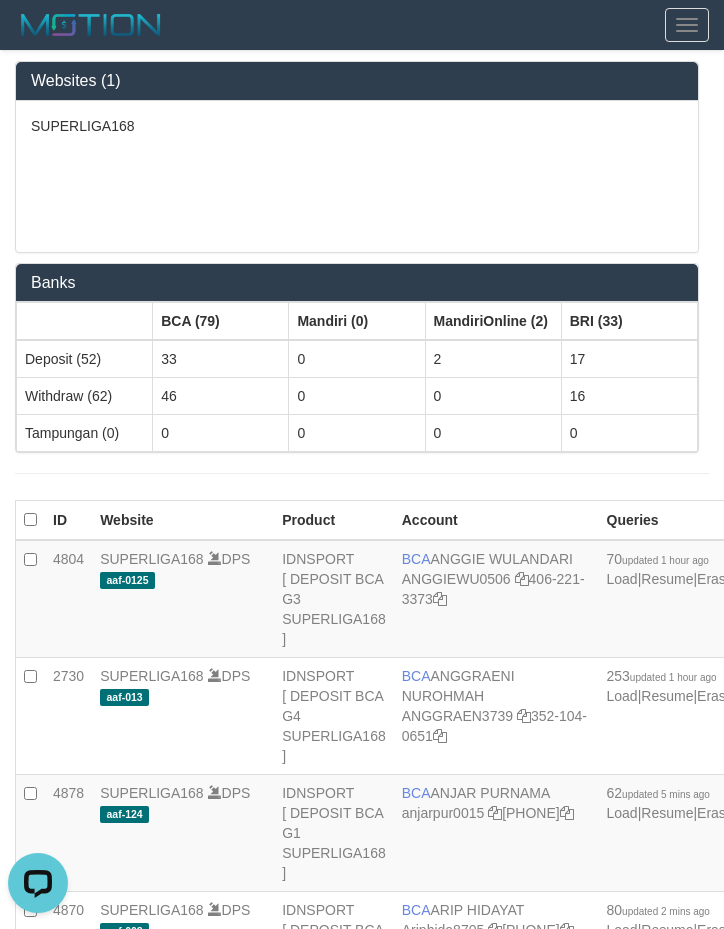click on "SUPERLIGA168" at bounding box center [357, 176] 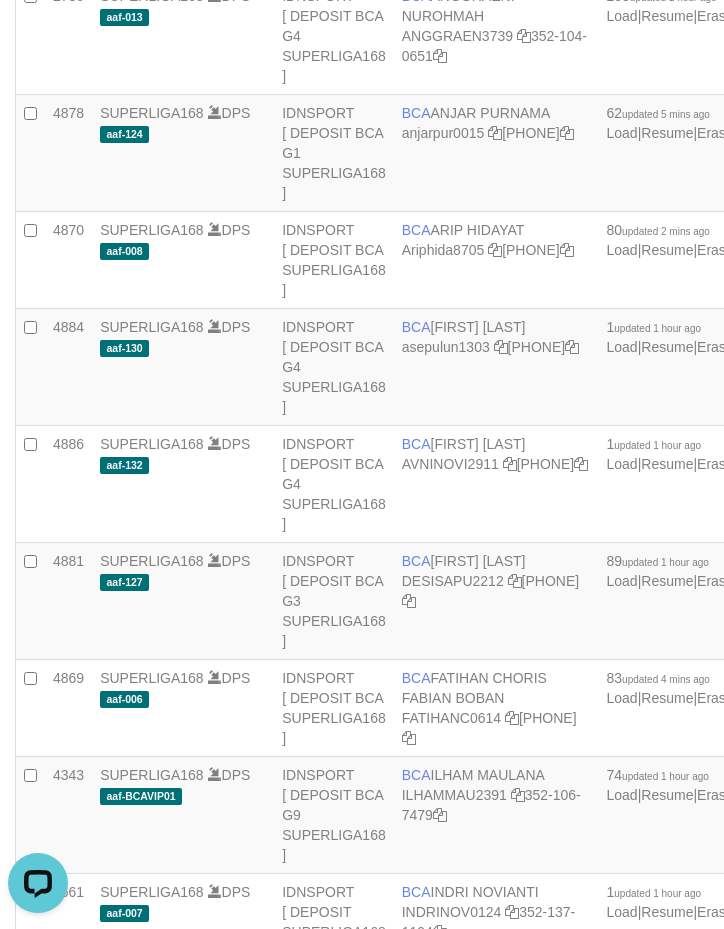 scroll, scrollTop: 2328, scrollLeft: 0, axis: vertical 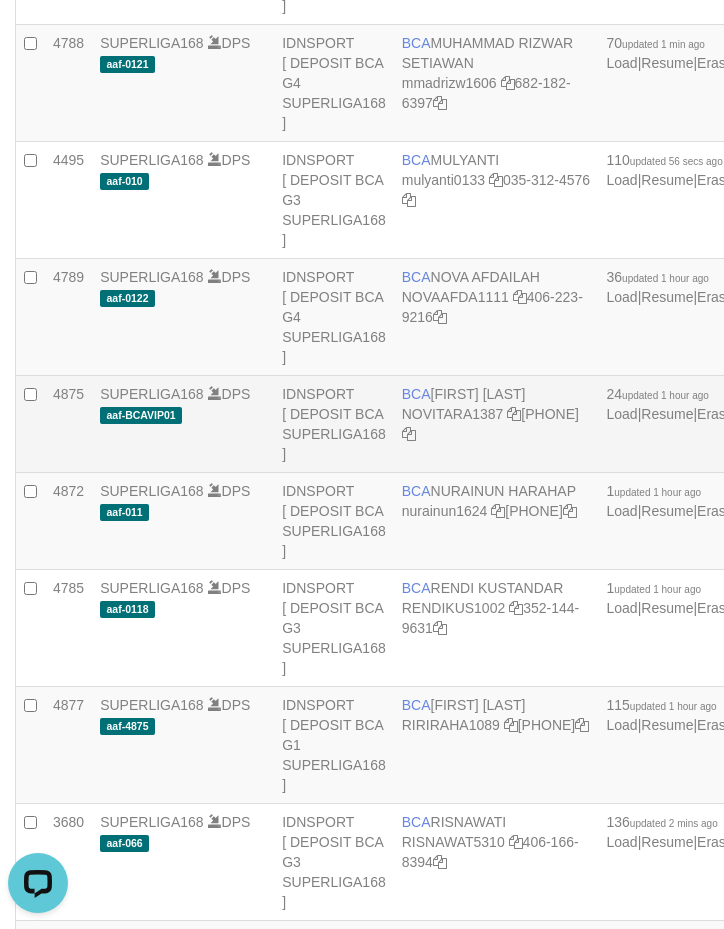 click on "BCA" at bounding box center (416, 394) 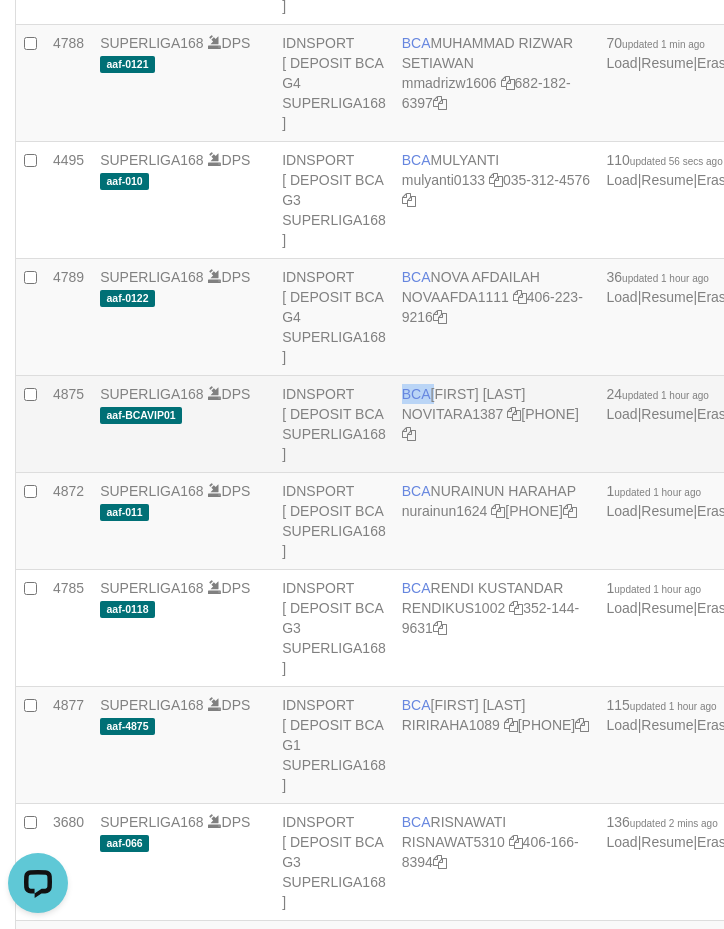 click on "BCA" at bounding box center [416, 394] 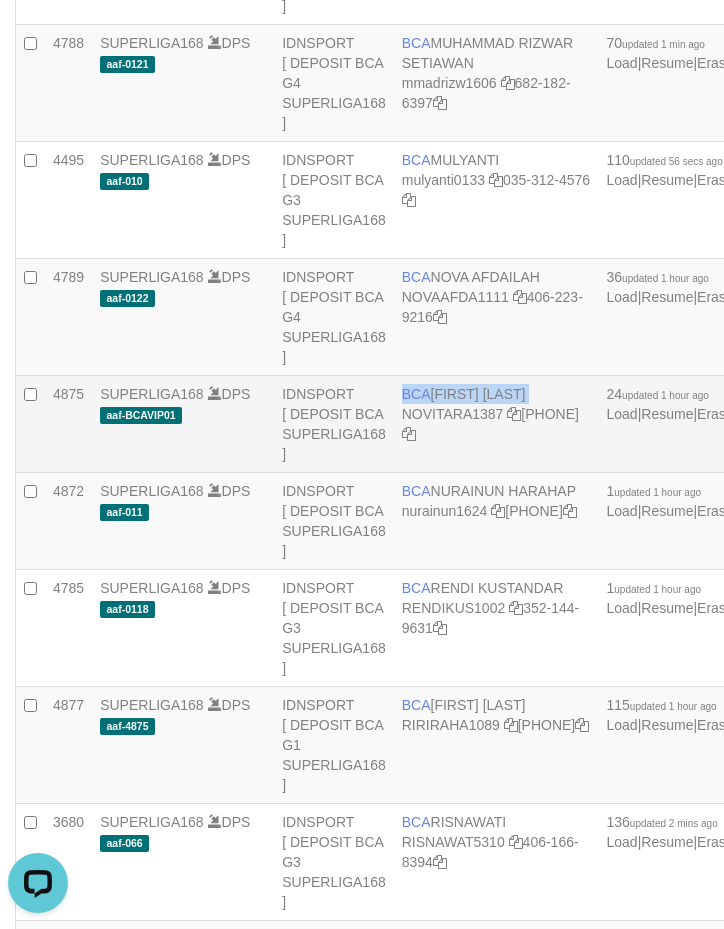 click on "BCA" at bounding box center [416, 394] 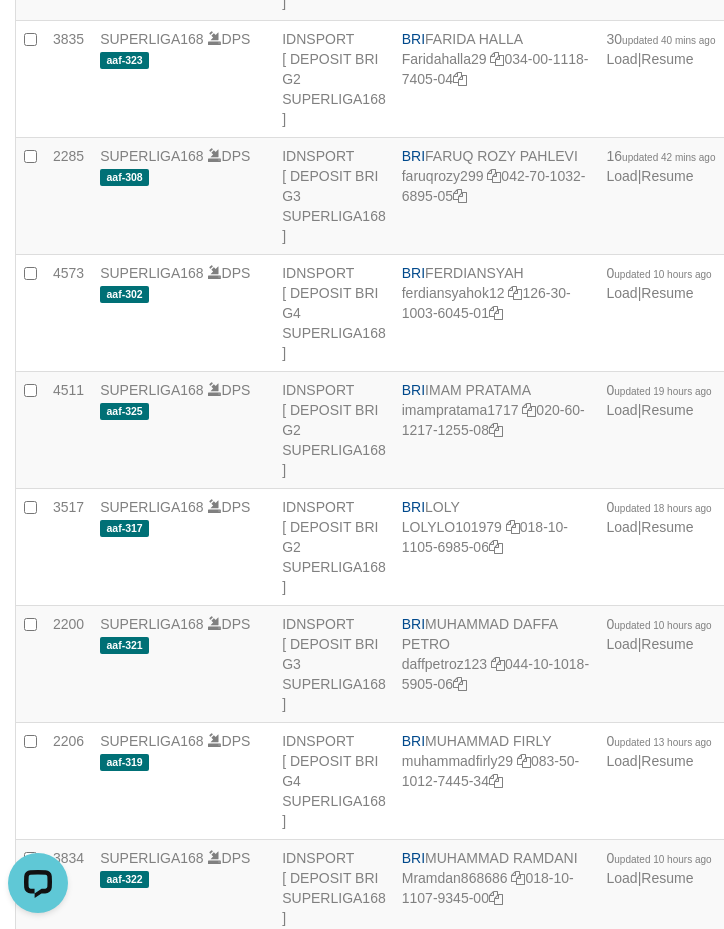 scroll, scrollTop: 5845, scrollLeft: 0, axis: vertical 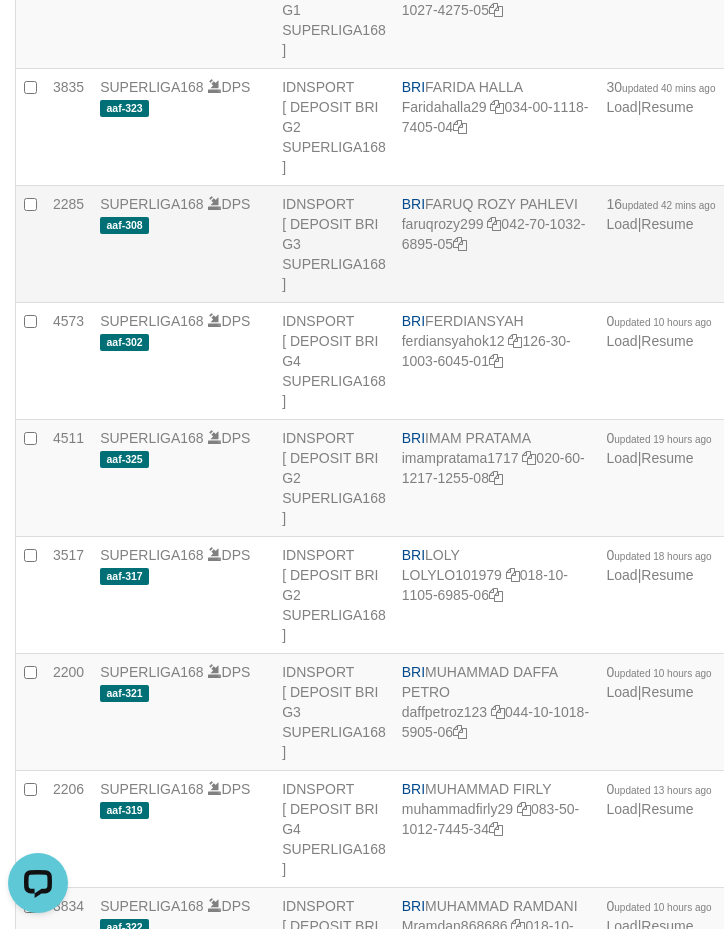 click on "BRI
[FIRST] [LAST]
[USERNAME]
[ACCOUNT NUMBER]" at bounding box center (496, 244) 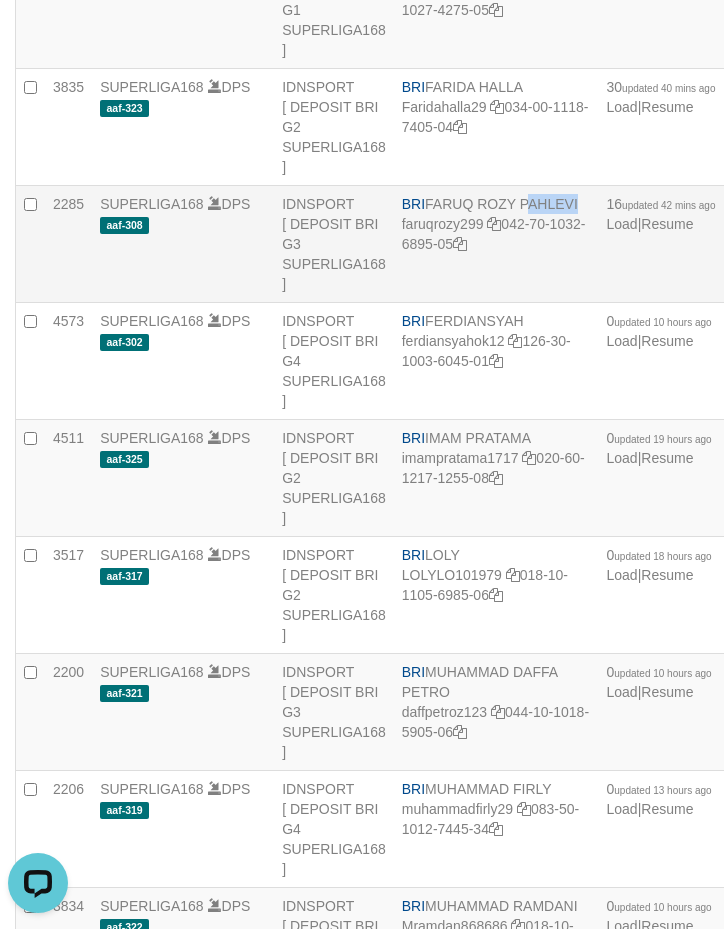 click on "BRI
[FIRST] [LAST]
[USERNAME]
[ACCOUNT NUMBER]" at bounding box center (496, 244) 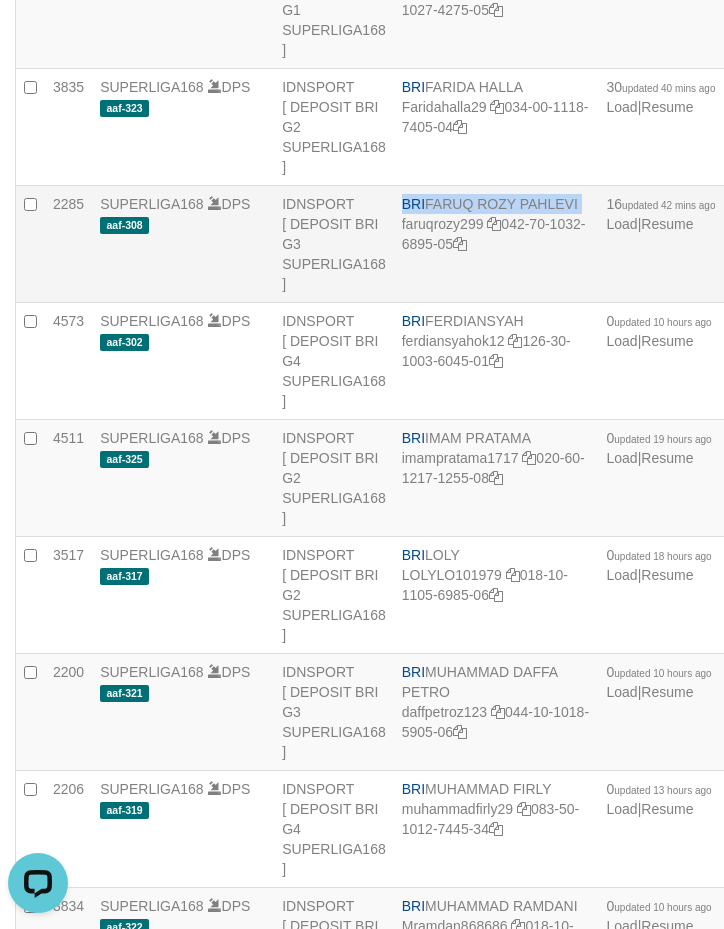 click on "BRI
[FIRST] [LAST]
[USERNAME]
[ACCOUNT NUMBER]" at bounding box center [496, 244] 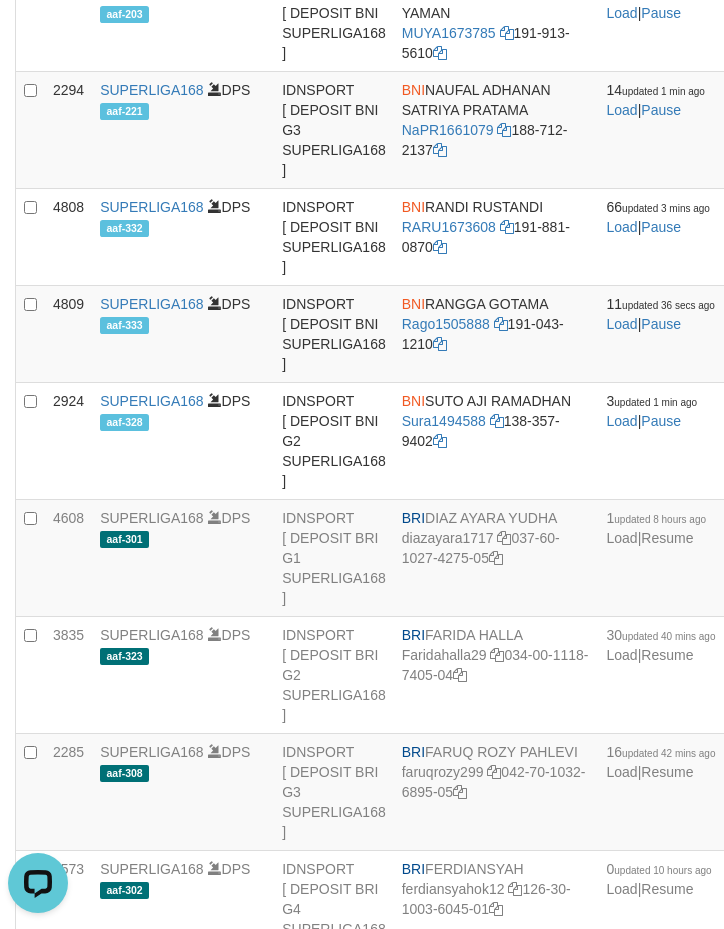 scroll, scrollTop: 1499, scrollLeft: 0, axis: vertical 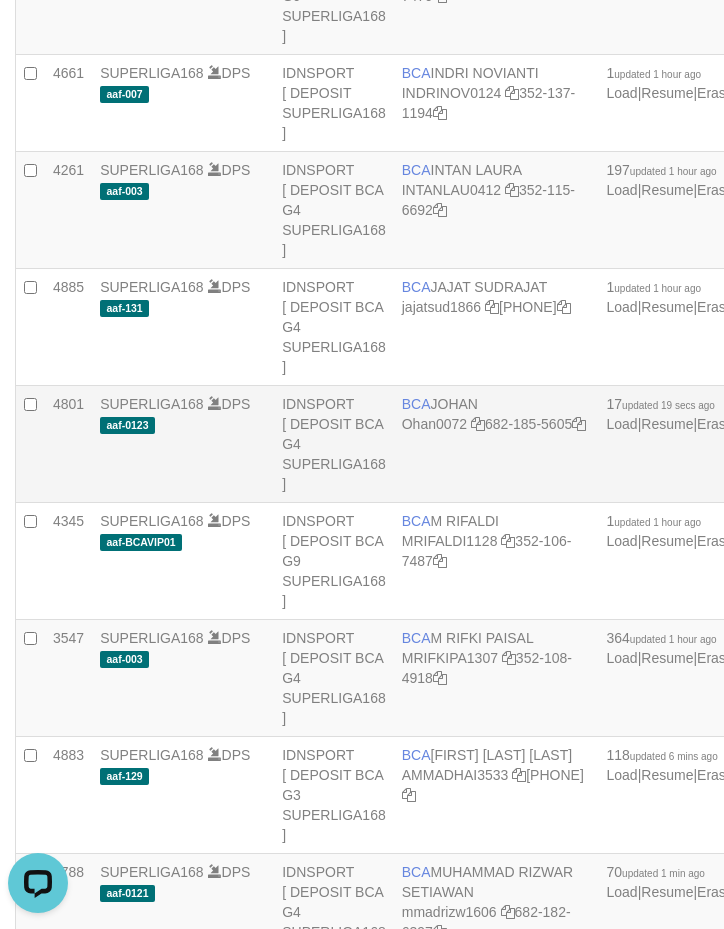 click on "BCA
[FIRST]
[USERNAME]
[PHONE]" at bounding box center (496, 444) 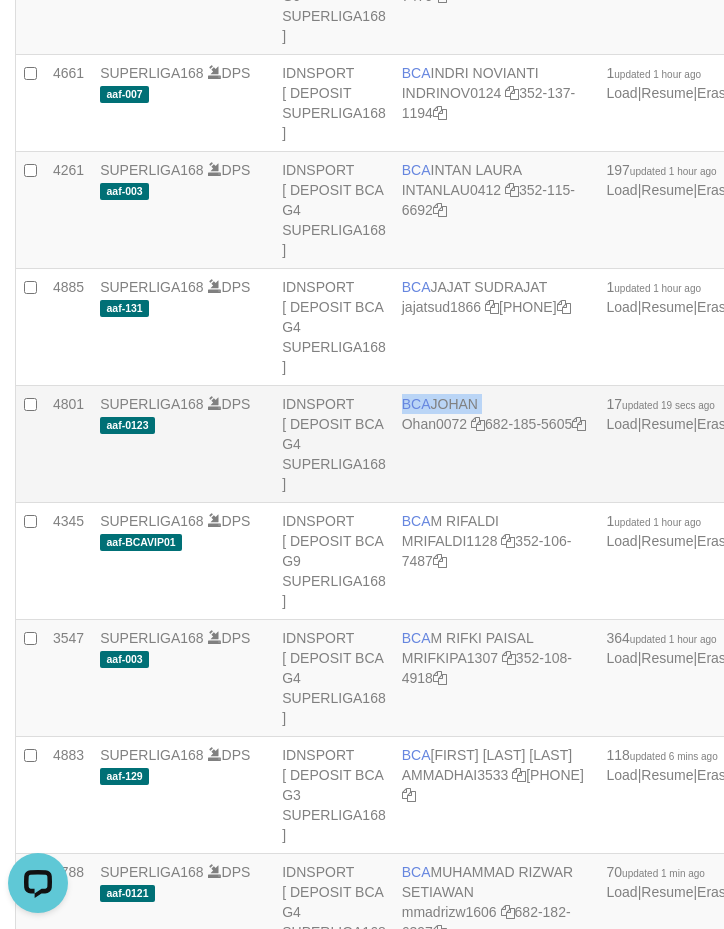 click on "BCA
[FIRST]
[USERNAME]
[PHONE]" at bounding box center (496, 444) 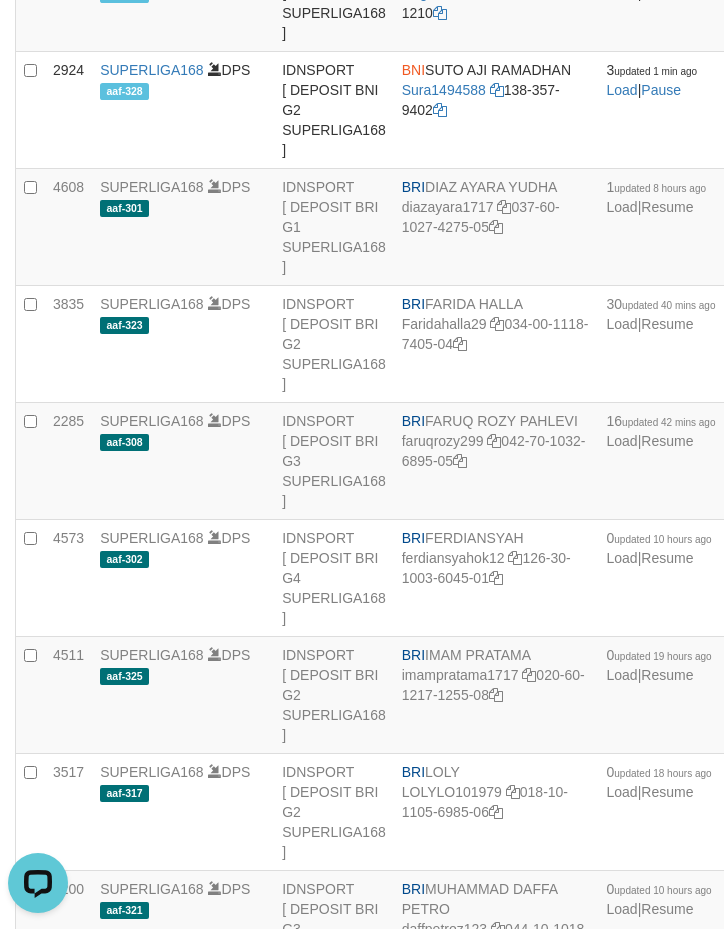 scroll, scrollTop: 1499, scrollLeft: 0, axis: vertical 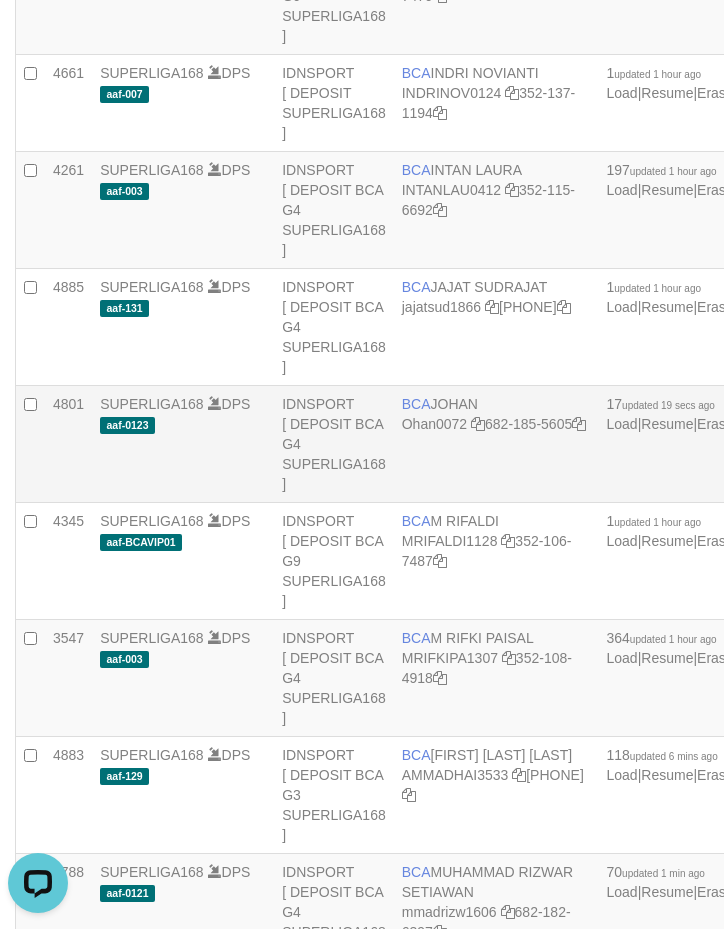 click on "BCA
[FIRST]
[USERNAME]
[PHONE]" at bounding box center (496, 444) 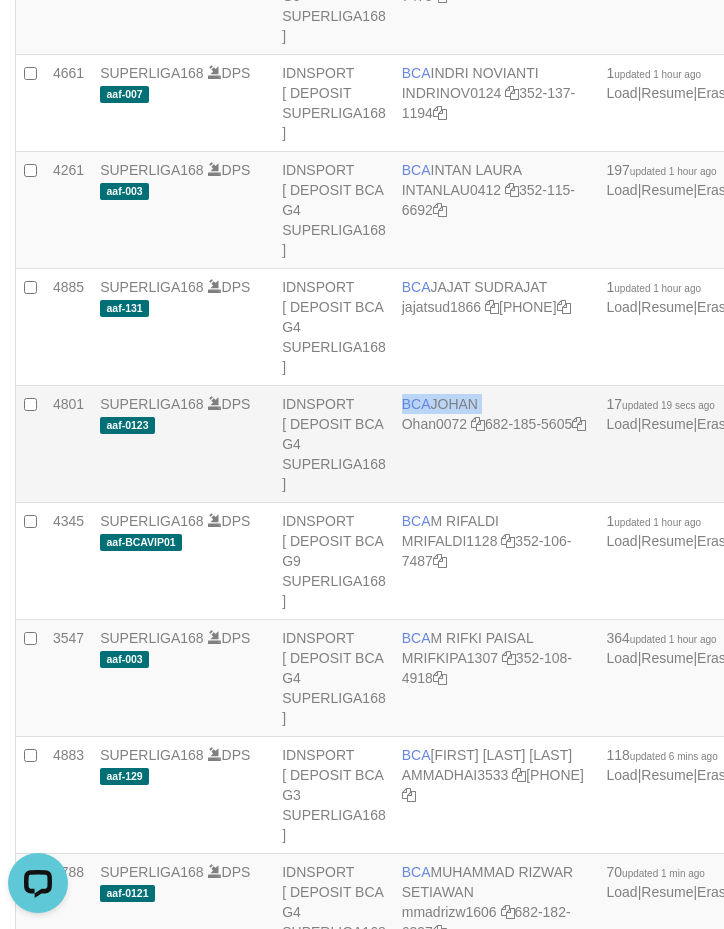 click on "BCA
[FIRST]
[USERNAME]
[PHONE]" at bounding box center [496, 444] 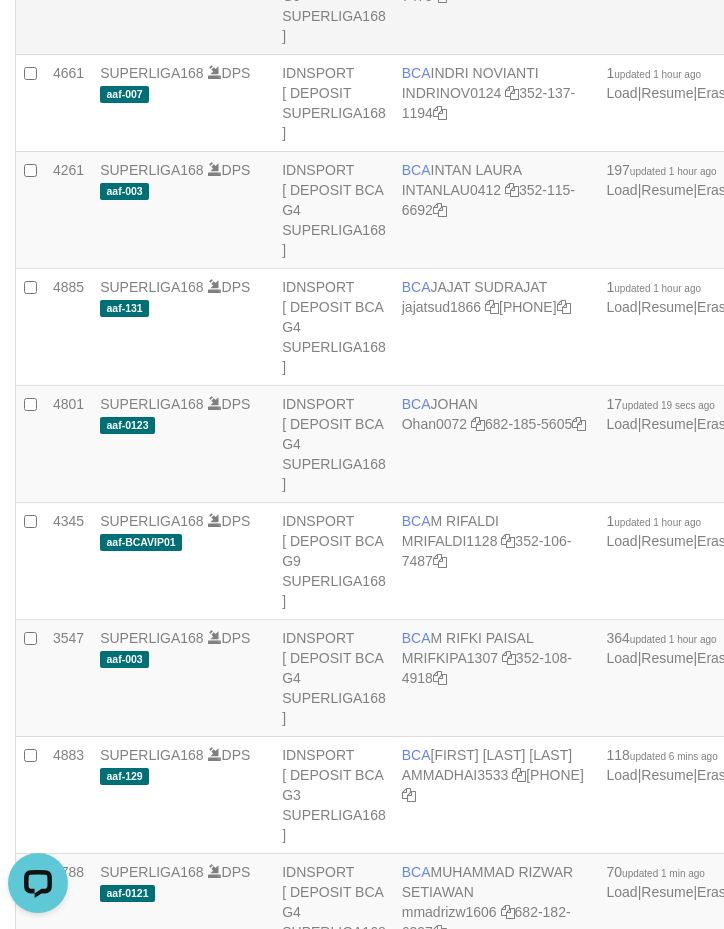 scroll, scrollTop: 914, scrollLeft: 0, axis: vertical 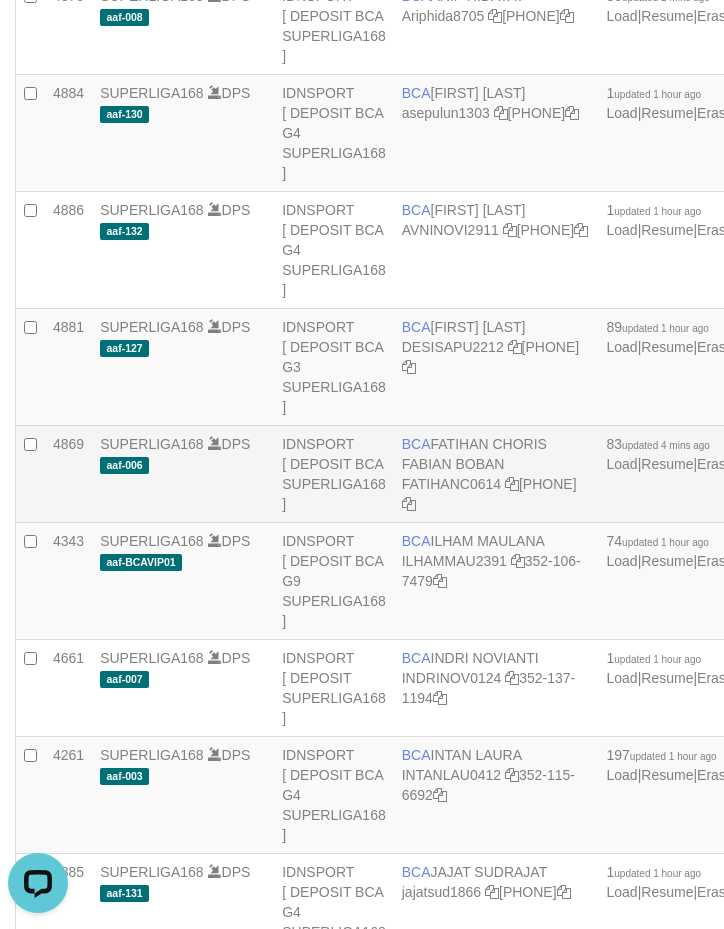 click on "BCA
[FIRST] [LAST] [LAST]
[USERNAME]
[PHONE]" at bounding box center [496, 474] 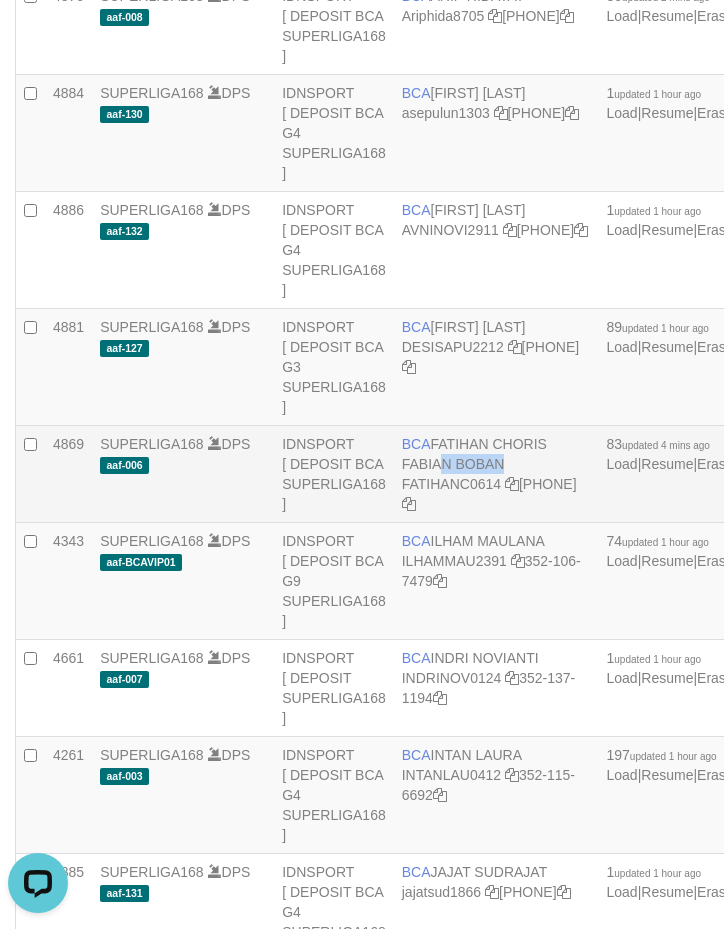 click on "BCA
[FIRST] [LAST] [LAST]
[USERNAME]
[PHONE]" at bounding box center [496, 474] 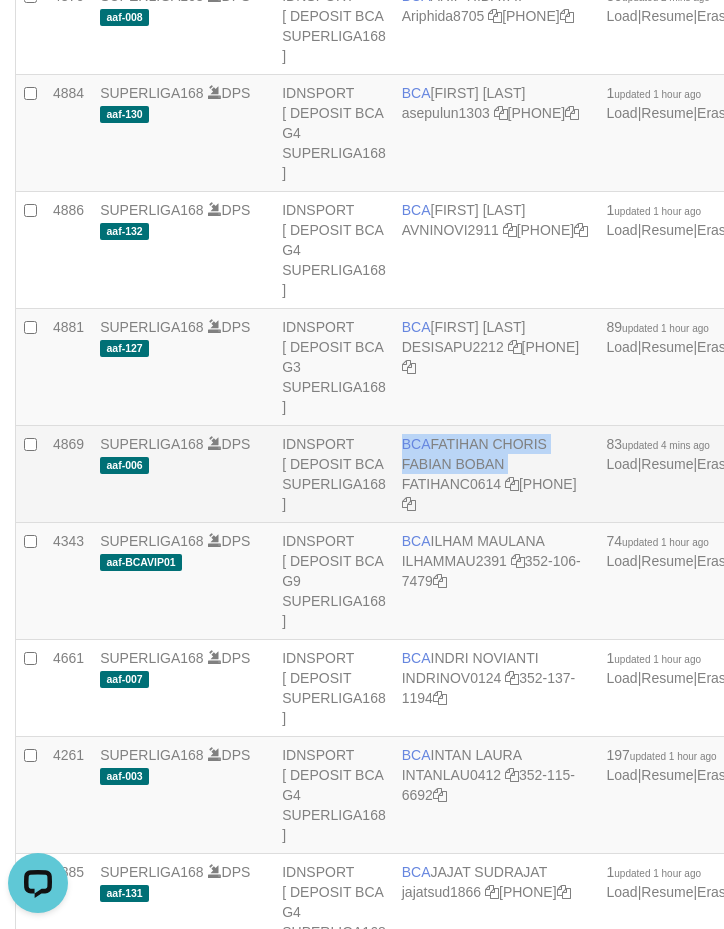 click on "BCA
[FIRST] [LAST] [LAST]
[USERNAME]
[PHONE]" at bounding box center (496, 474) 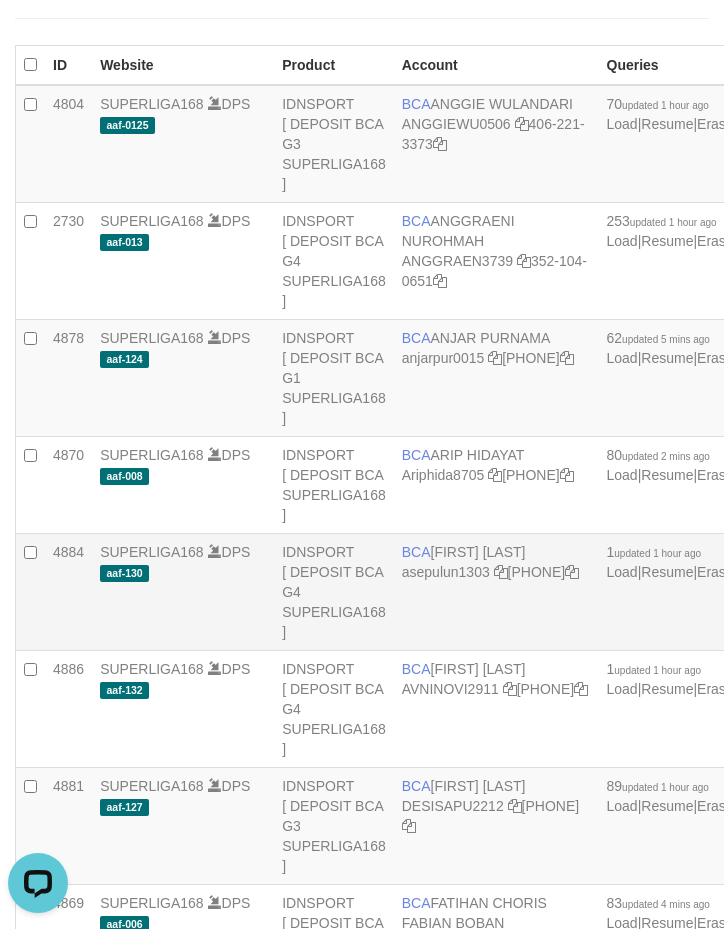 scroll, scrollTop: 500, scrollLeft: 0, axis: vertical 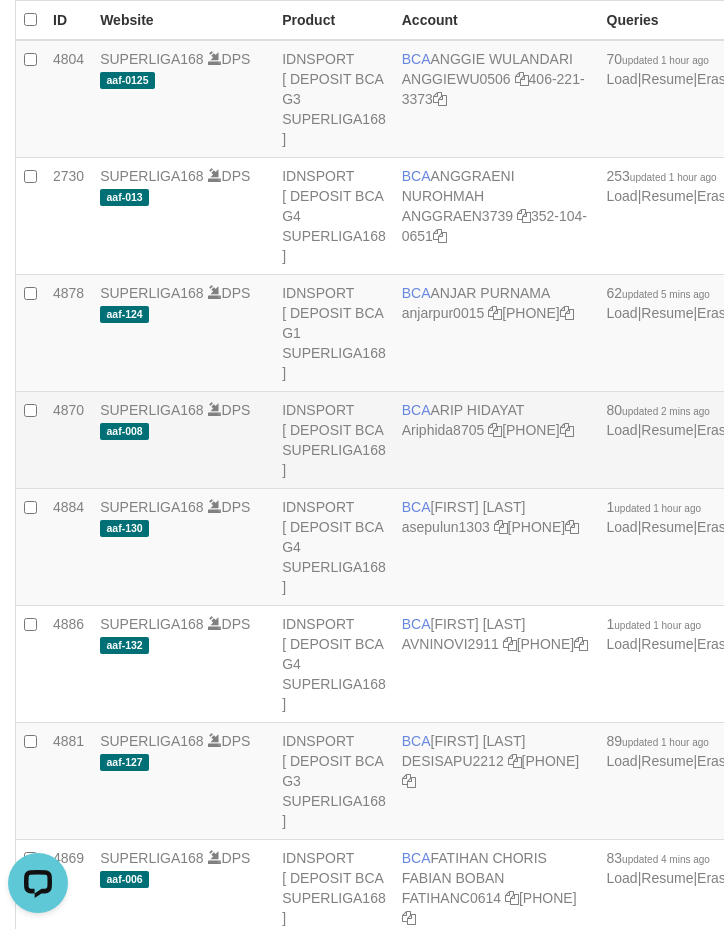 click on "BCA
[FIRST] [LAST]
[USERNAME]
[PHONE]" at bounding box center [496, 440] 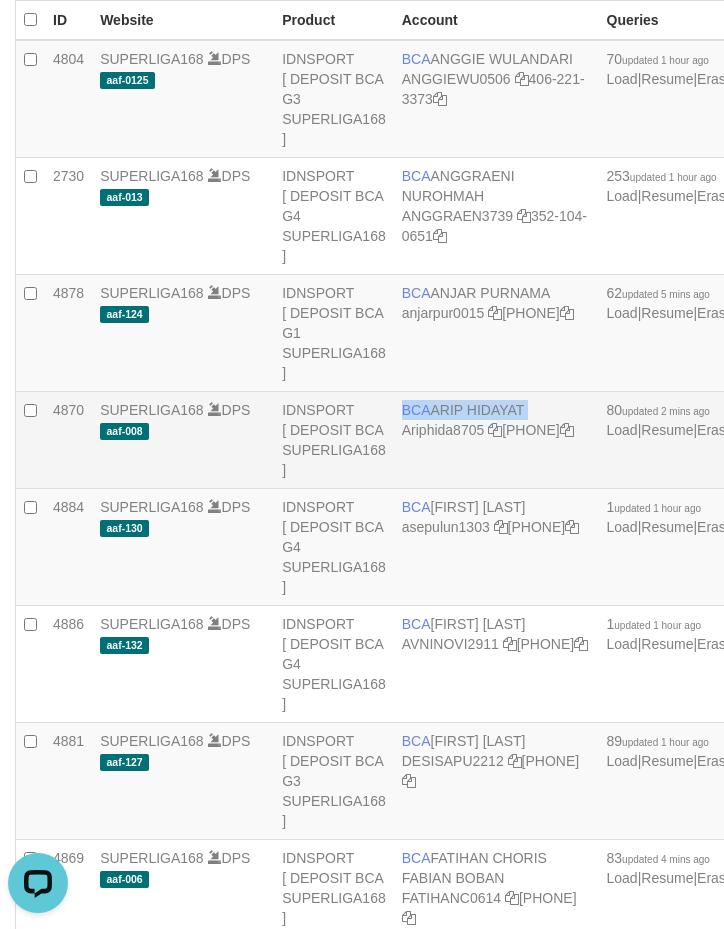 click on "BCA
[FIRST] [LAST]
[USERNAME]
[PHONE]" at bounding box center [496, 440] 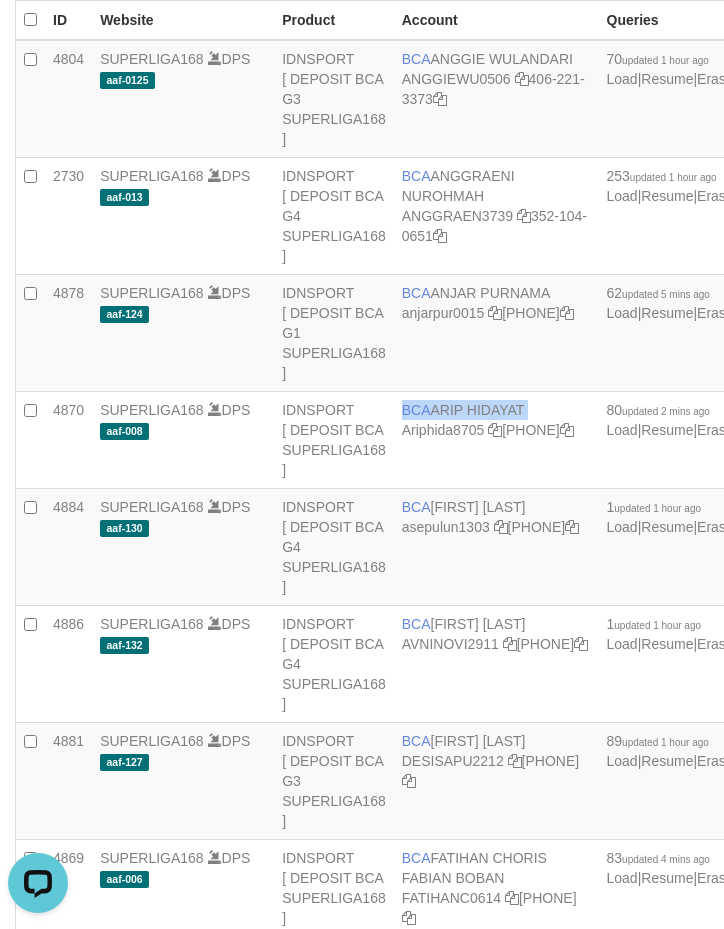 copy on "BCA
[FIRST] [LAST]" 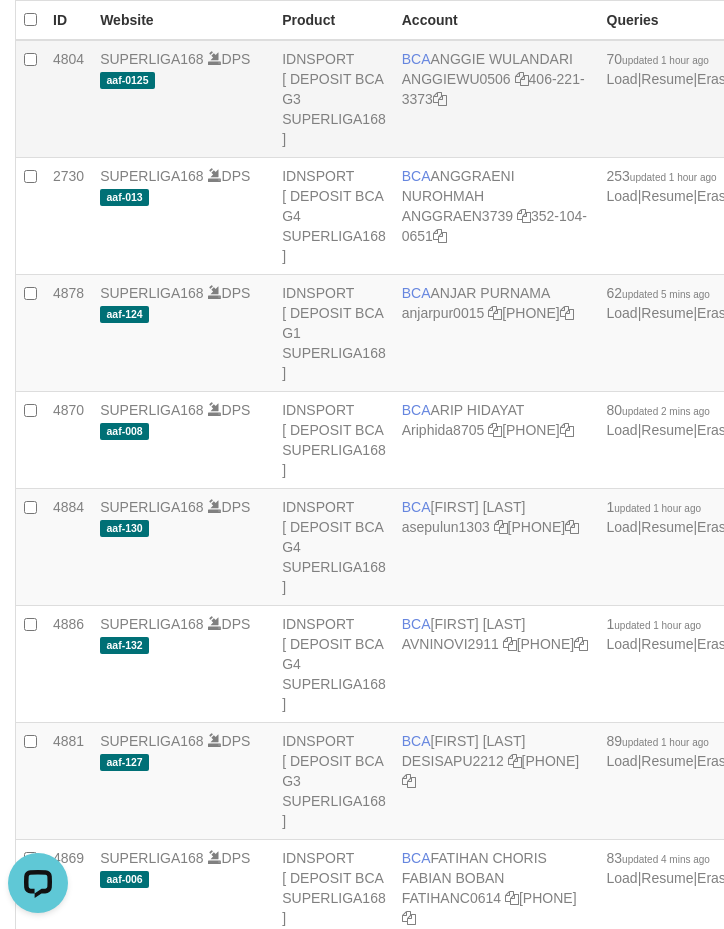 scroll, scrollTop: 7032, scrollLeft: 0, axis: vertical 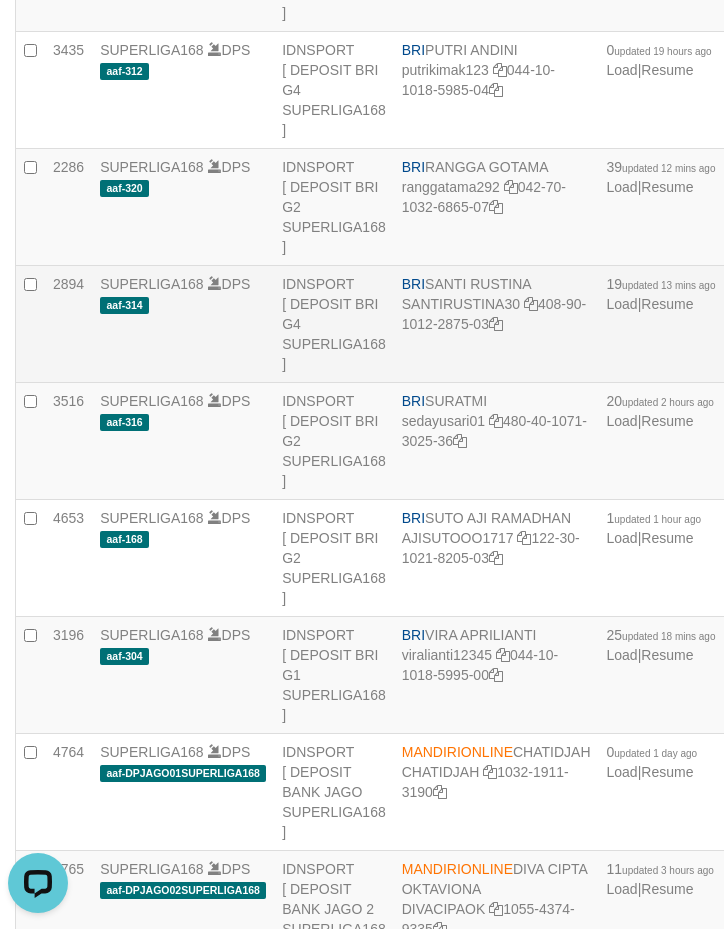 click on "BRI
[FIRST] [LAST]
[USERNAME]
[ACCOUNT NUMBER]" at bounding box center [496, 324] 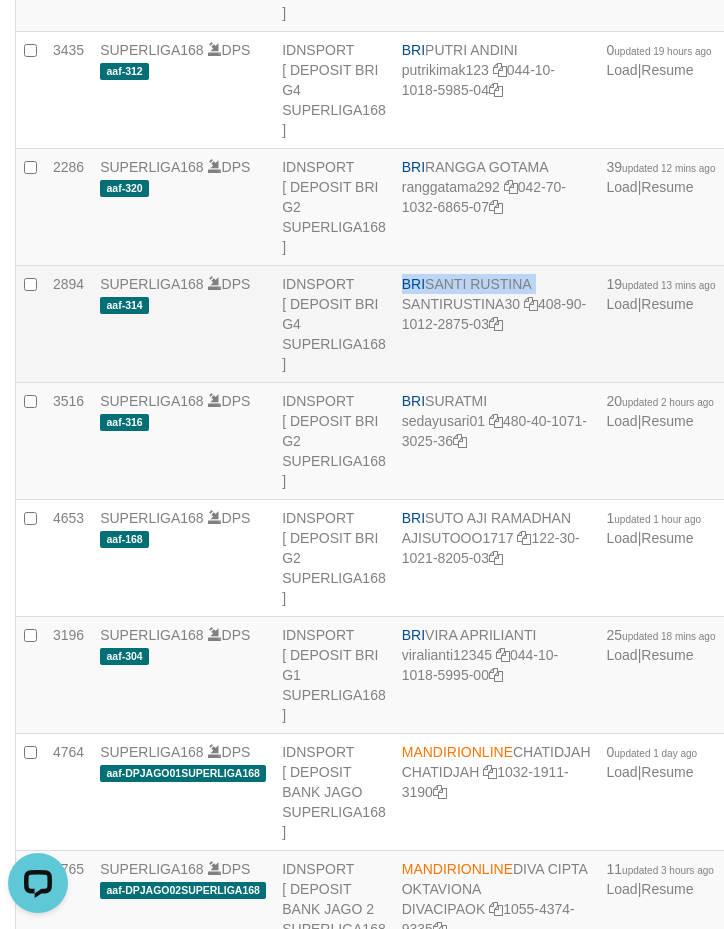 click on "BRI
[FIRST] [LAST]
[USERNAME]
[ACCOUNT NUMBER]" at bounding box center (496, 324) 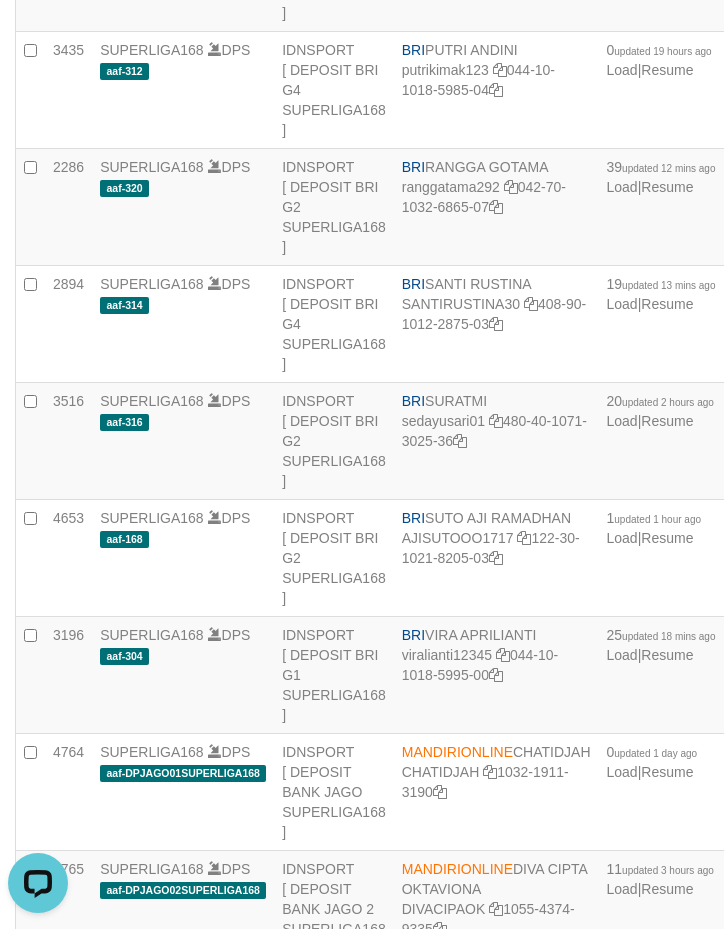 scroll, scrollTop: 914, scrollLeft: 0, axis: vertical 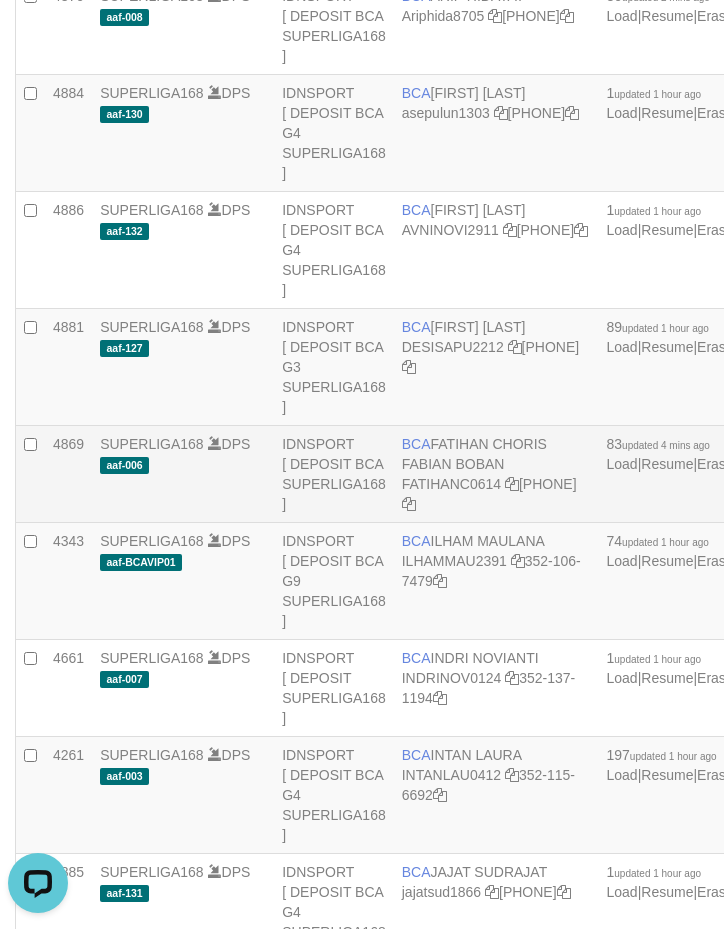click on "BCA
[FIRST] [LAST] [LAST]
[USERNAME]
[PHONE]" at bounding box center (496, 474) 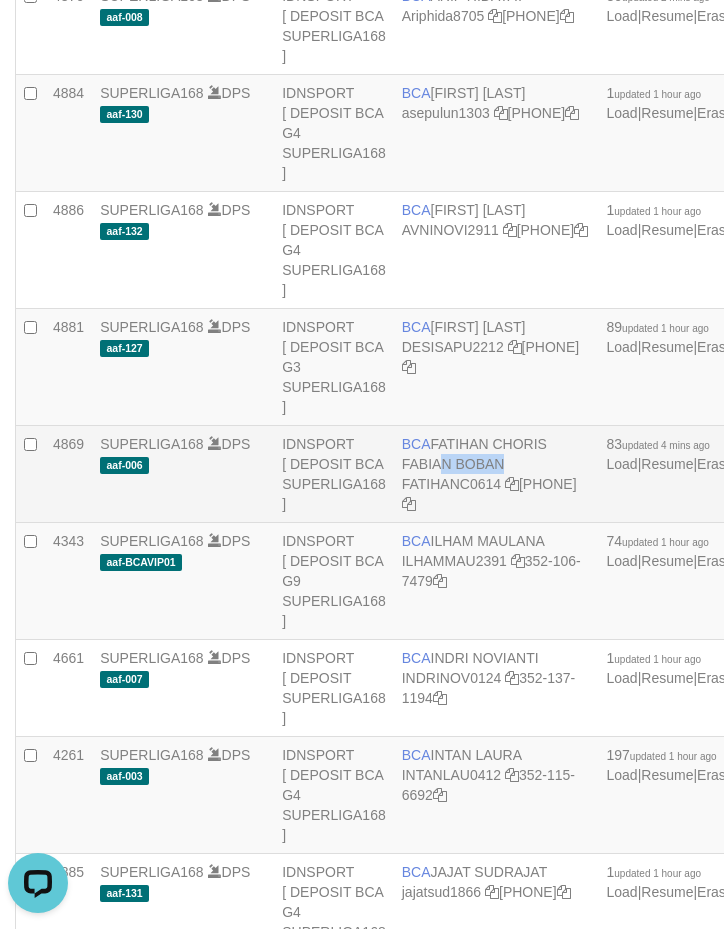 click on "BCA
[FIRST] [LAST] [LAST]
[USERNAME]
[PHONE]" at bounding box center (496, 474) 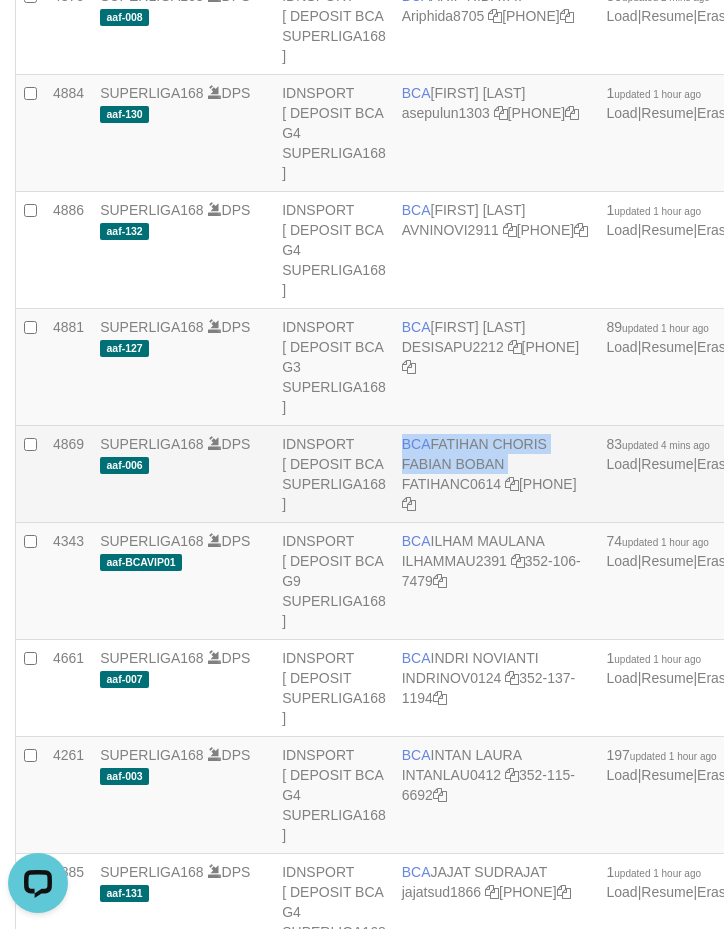 click on "BCA
[FIRST] [LAST] [LAST]
[USERNAME]
[PHONE]" at bounding box center (496, 474) 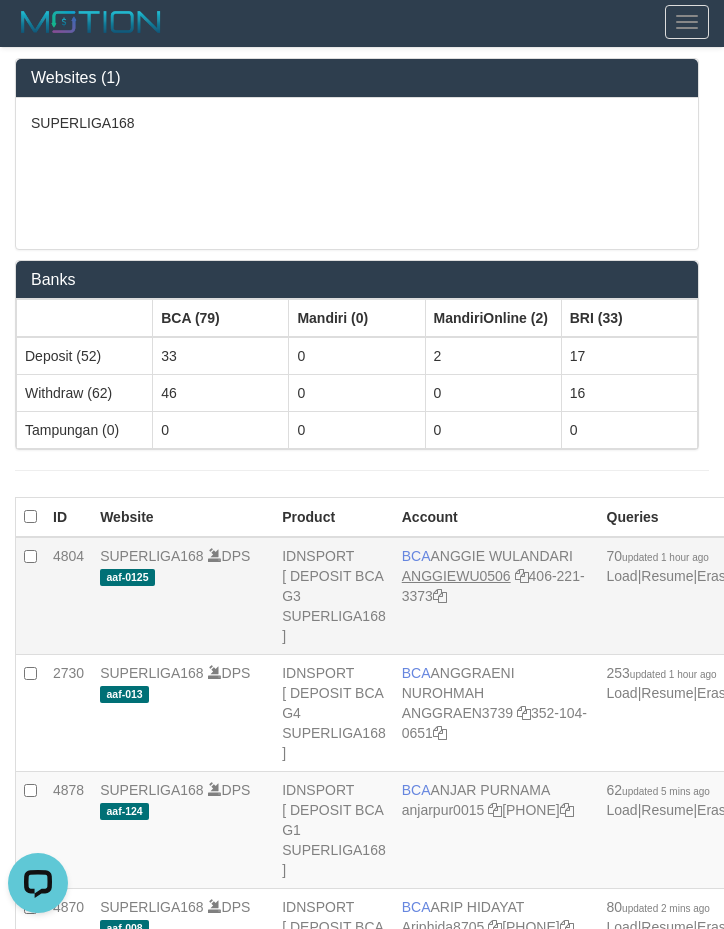 scroll, scrollTop: 0, scrollLeft: 0, axis: both 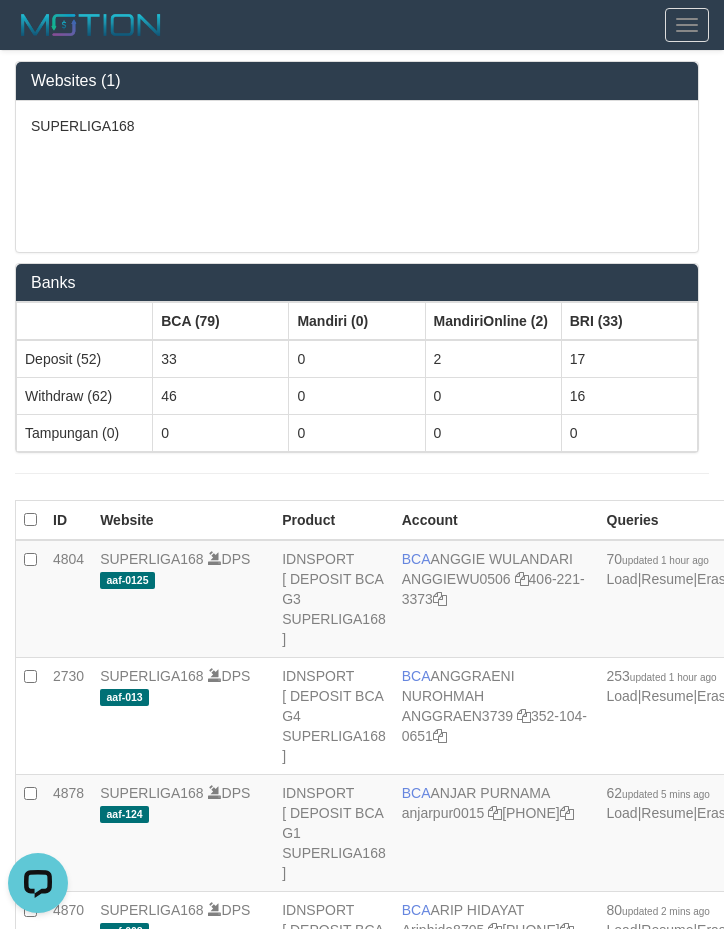 click on "SUPERLIGA168" at bounding box center [357, 176] 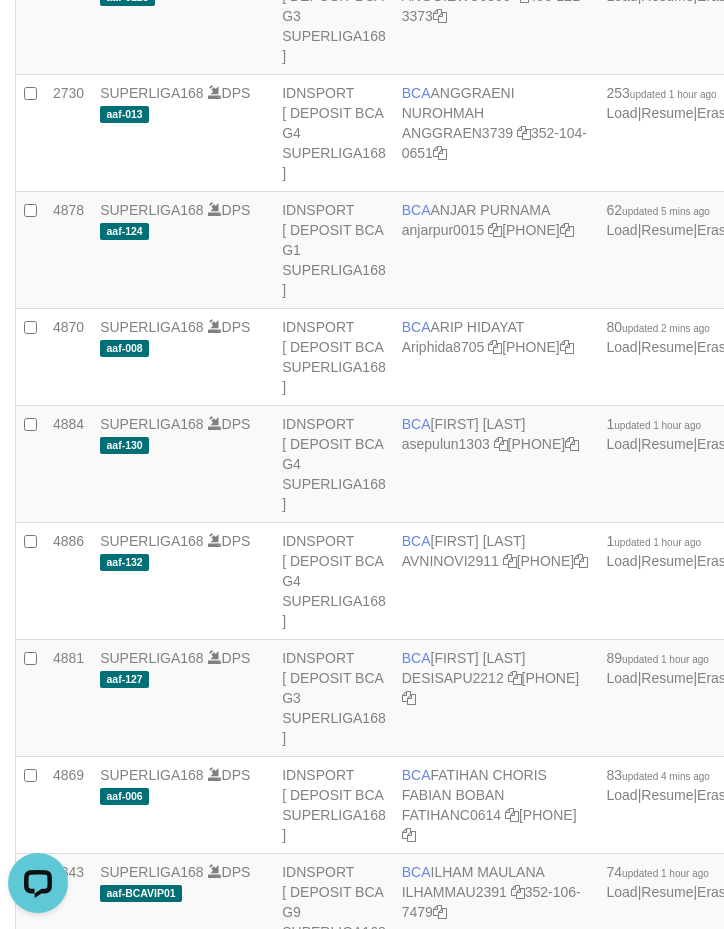 scroll, scrollTop: 6798, scrollLeft: 0, axis: vertical 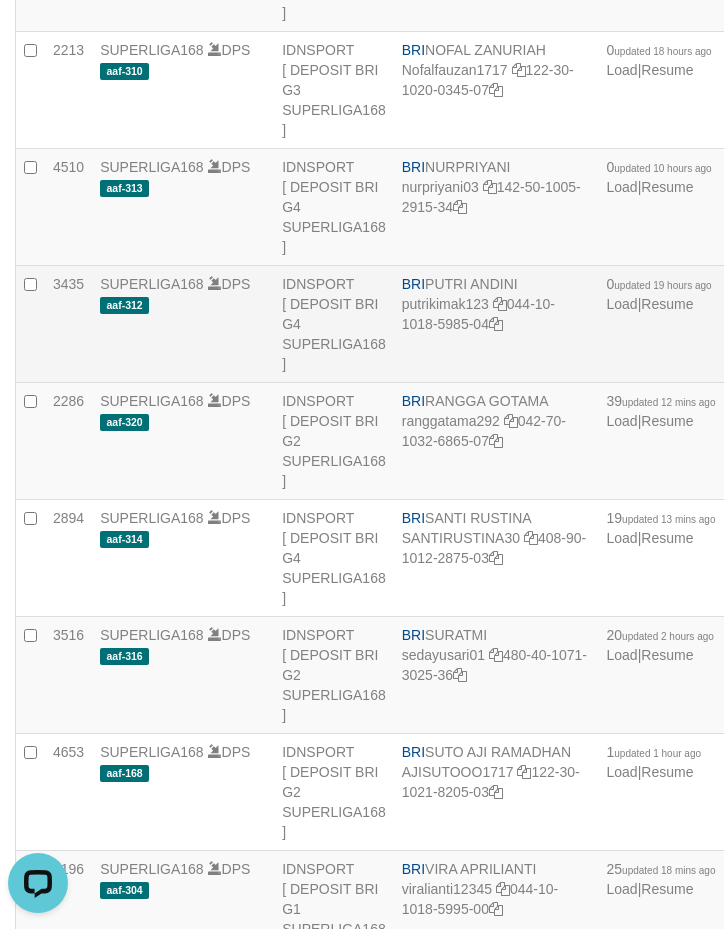 click on "BRI
[FIRST] [LAST]
[USERNAME]
[ACCOUNT NUMBER]" at bounding box center [496, 324] 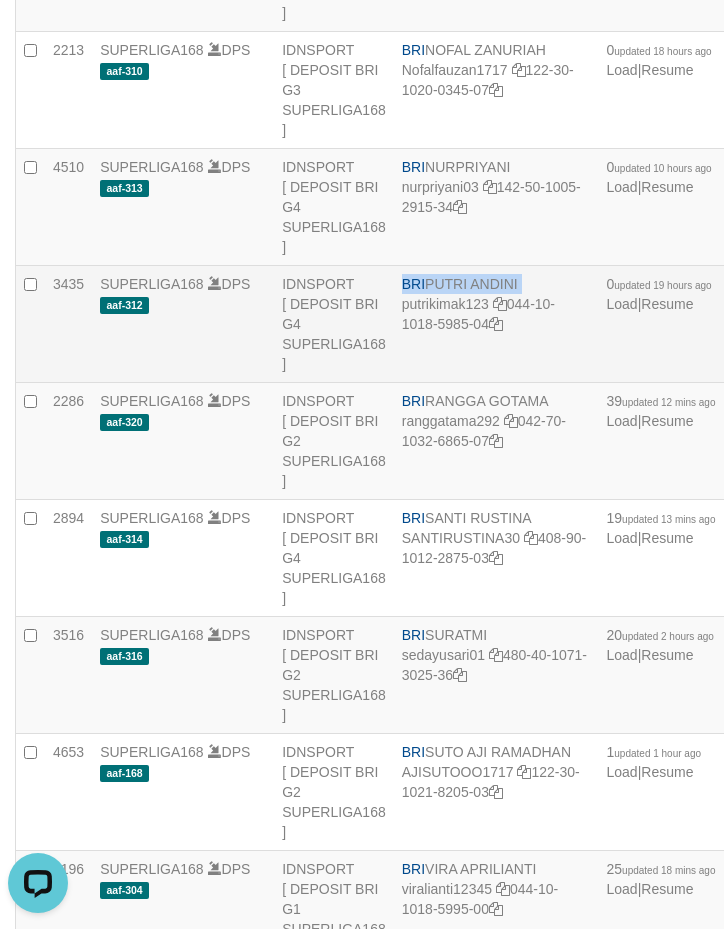 click on "BRI
[FIRST] [LAST]
[USERNAME]
[ACCOUNT NUMBER]" at bounding box center (496, 324) 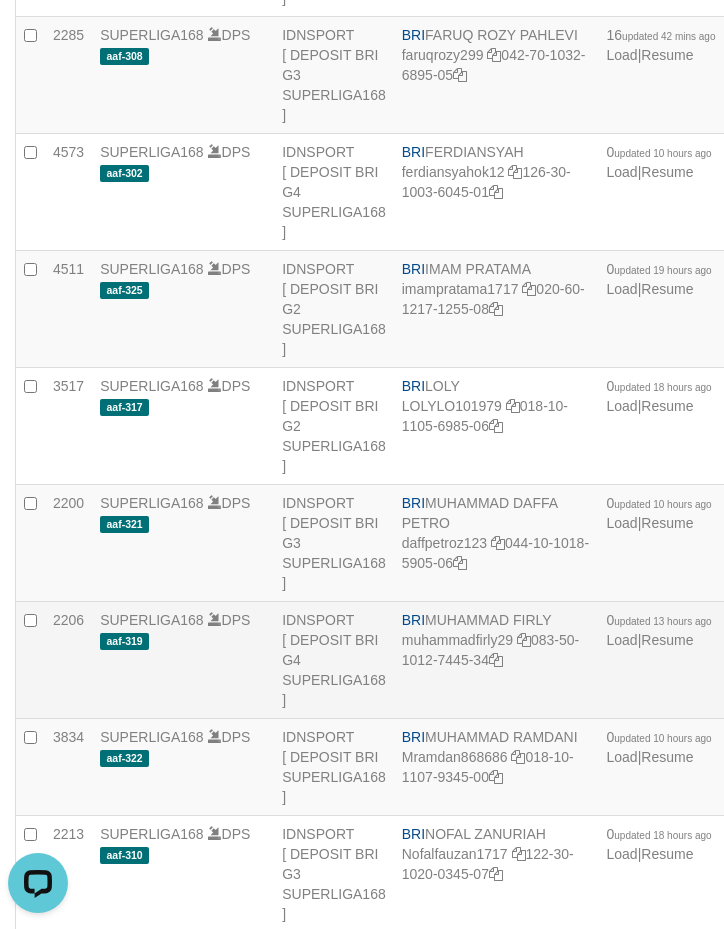 scroll, scrollTop: 5898, scrollLeft: 0, axis: vertical 